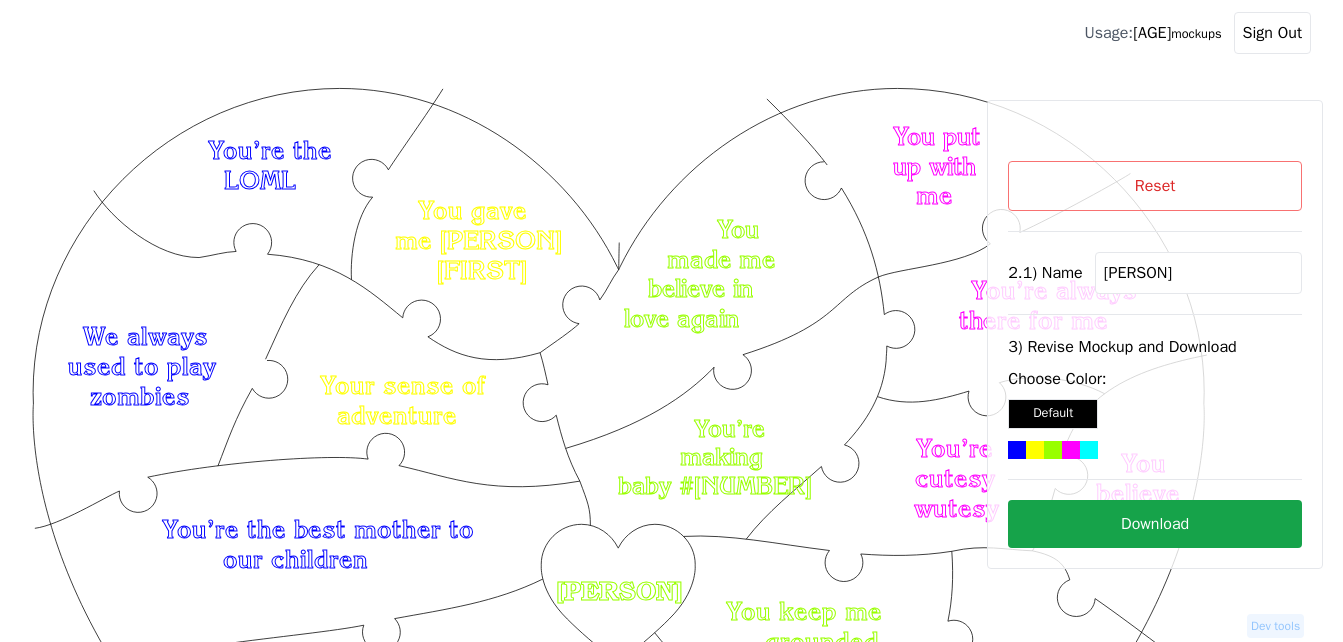 scroll, scrollTop: 235, scrollLeft: 0, axis: vertical 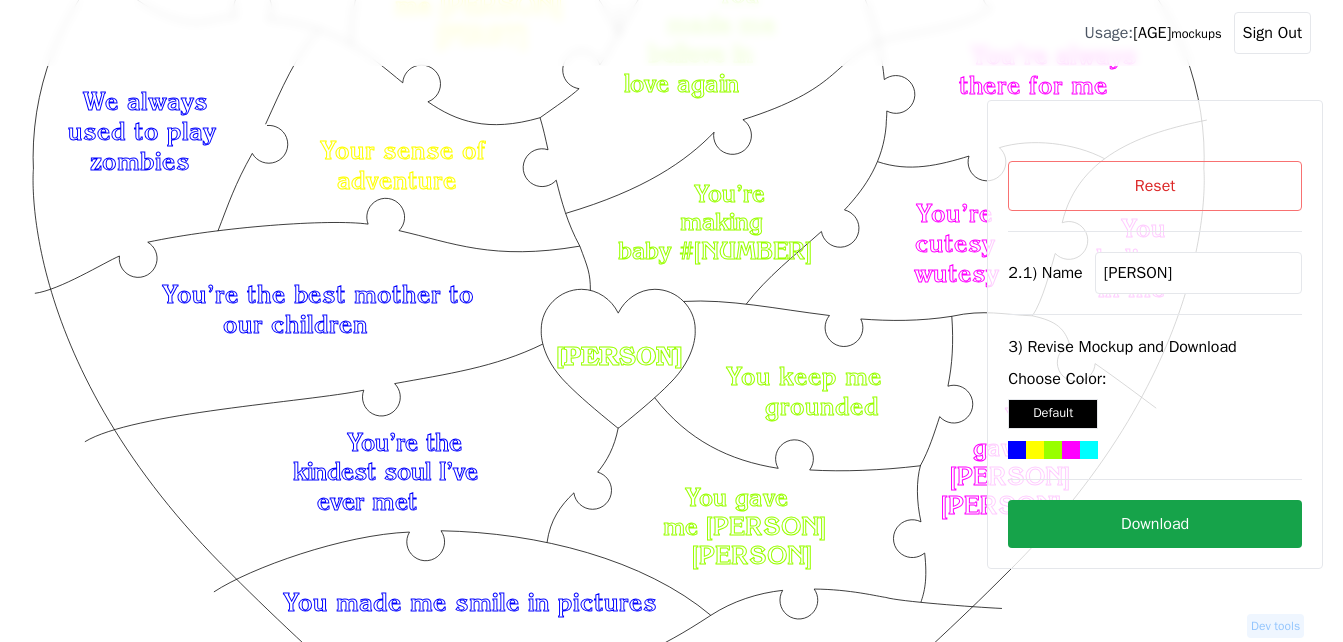 click on "Reset" at bounding box center (1155, 186) 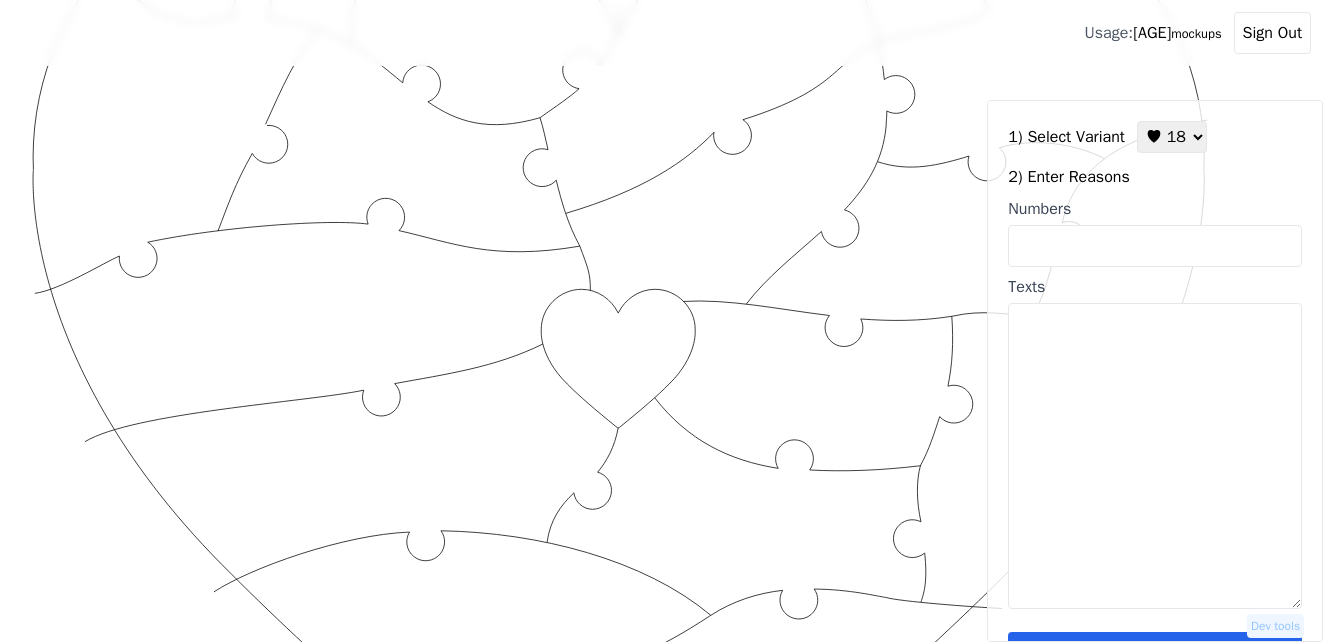 click on "Texts" at bounding box center (1155, 456) 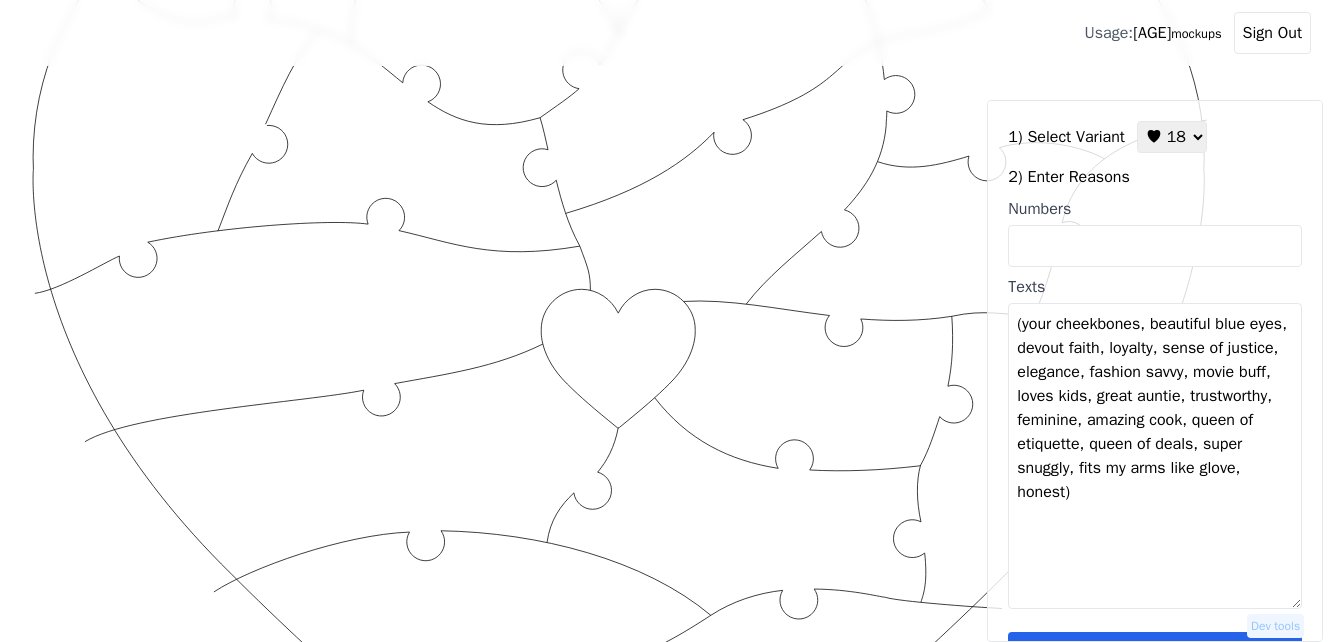 click on "(your cheekbones, beautiful blue eyes, devout faith, loyalty, sense of justice, elegance, fashion savvy, movie buff, loves kids, great auntie, trustworthy, feminine, amazing cook, queen of etiquette, queen of deals, super snuggly, fits my arms like glove, honest)" at bounding box center (1155, 456) 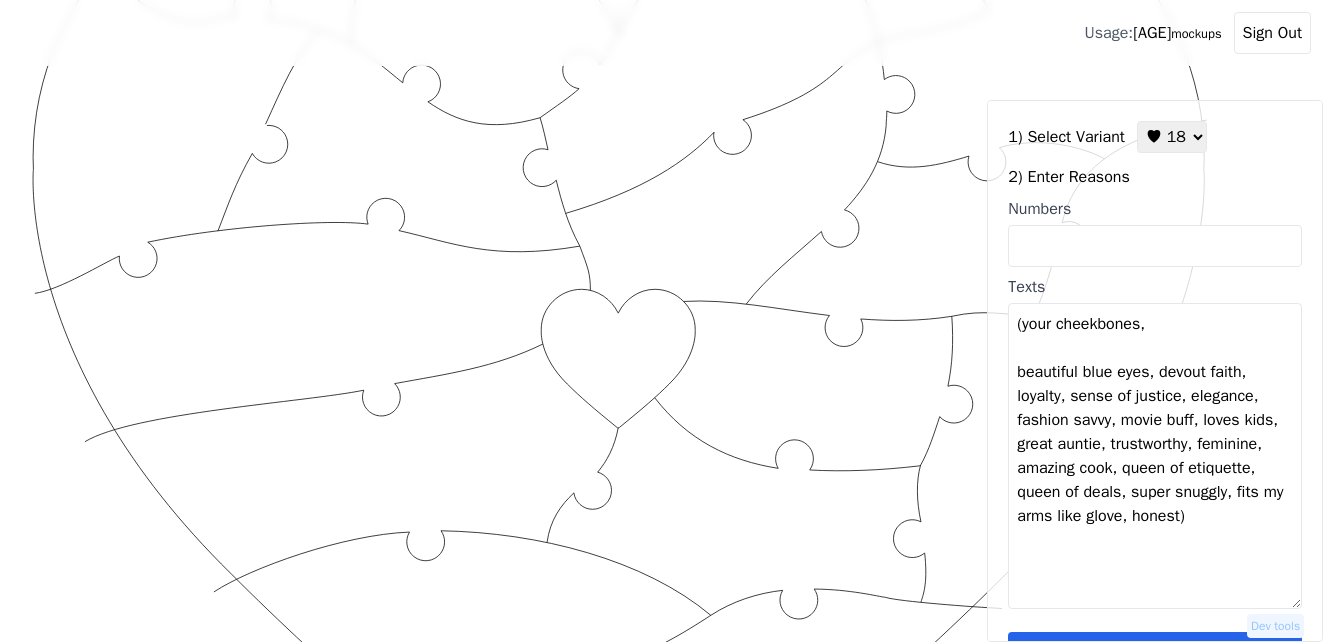 click on "(your cheekbones,
beautiful blue eyes, devout faith, loyalty, sense of justice, elegance, fashion savvy, movie buff, loves kids, great auntie, trustworthy, feminine, amazing cook, queen of etiquette, queen of deals, super snuggly, fits my arms like glove, honest)" at bounding box center (1155, 456) 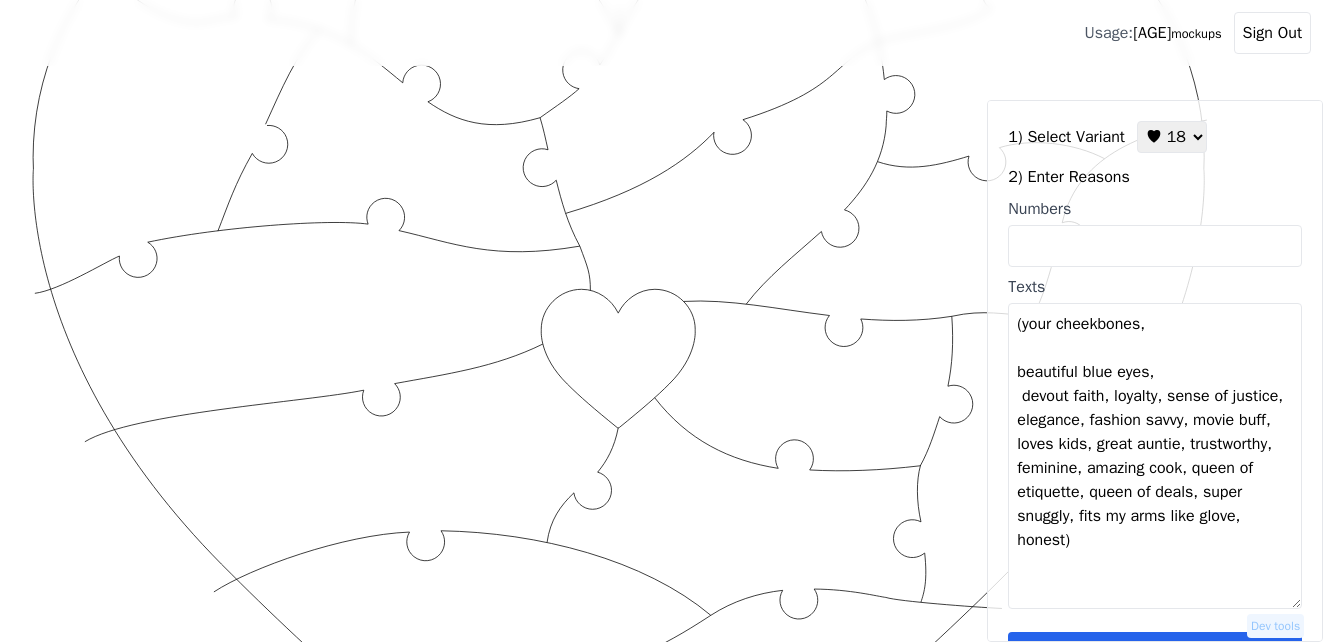 click on "(your cheekbones,
beautiful blue eyes,
devout faith, loyalty, sense of justice, elegance, fashion savvy, movie buff, loves kids, great auntie, trustworthy, feminine, amazing cook, queen of etiquette, queen of deals, super snuggly, fits my arms like glove, honest)" at bounding box center [1155, 456] 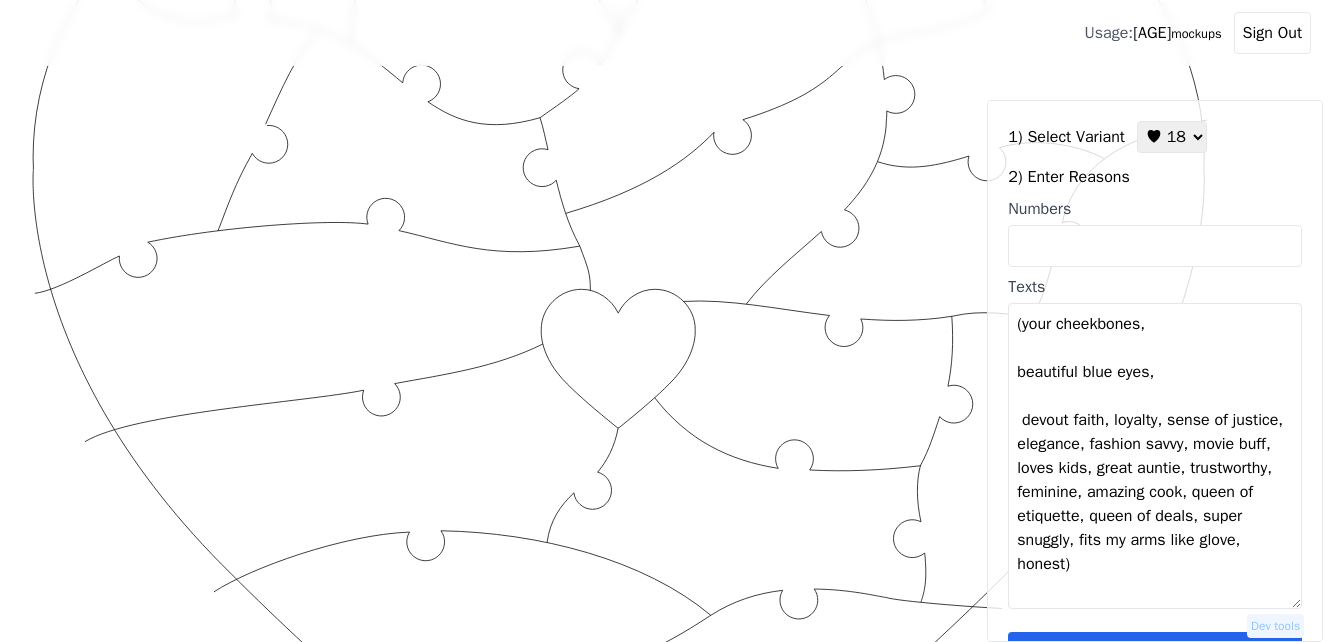 click on "(your cheekbones,
beautiful blue eyes,
devout faith, loyalty, sense of justice, elegance, fashion savvy, movie buff, loves kids, great auntie, trustworthy, feminine, amazing cook, queen of etiquette, queen of deals, super snuggly, fits my arms like glove, honest)" at bounding box center (1155, 456) 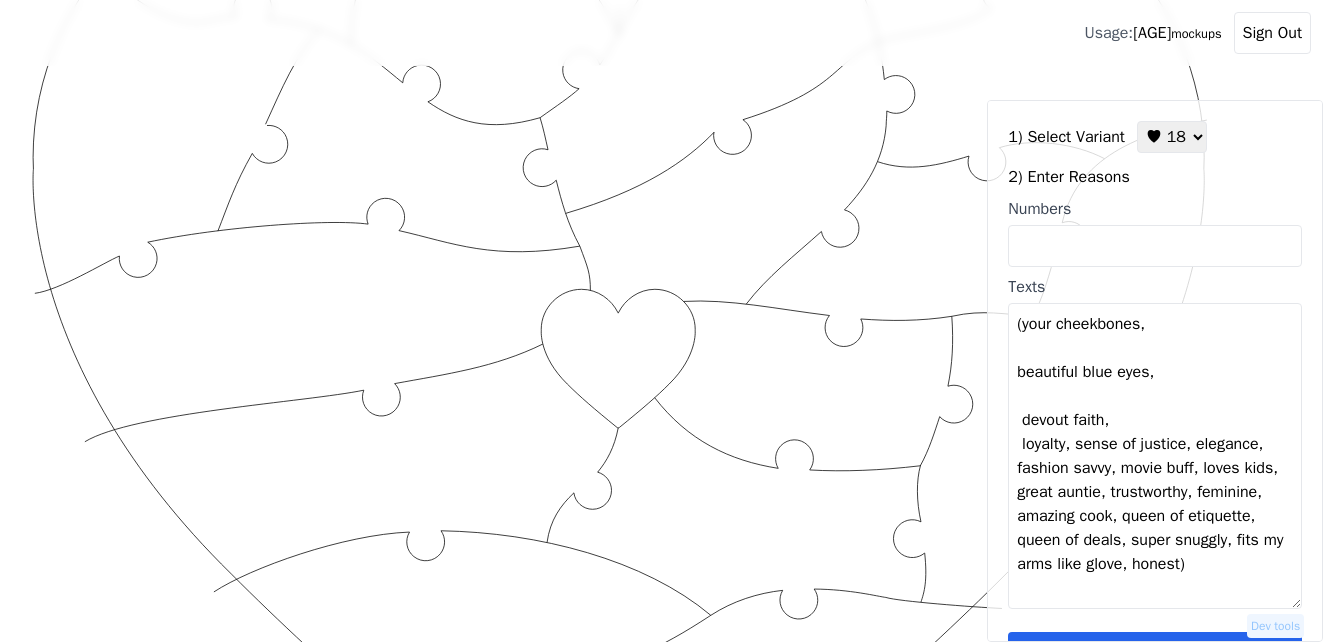 click on "(your cheekbones,
beautiful blue eyes,
devout faith,
loyalty, sense of justice, elegance, fashion savvy, movie buff, loves kids, great auntie, trustworthy, feminine, amazing cook, queen of etiquette, queen of deals, super snuggly, fits my arms like glove, honest)" at bounding box center [1155, 456] 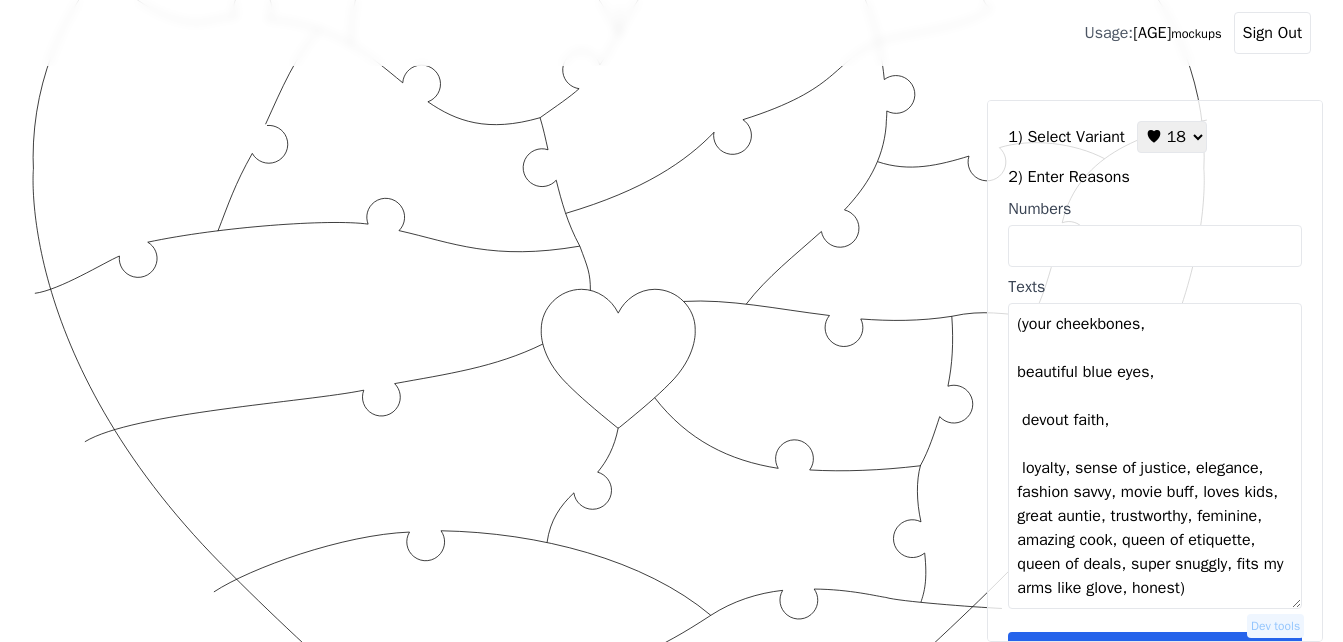 click on "(your cheekbones,
beautiful blue eyes,
devout faith,
loyalty, sense of justice, elegance, fashion savvy, movie buff, loves kids, great auntie, trustworthy, feminine, amazing cook, queen of etiquette, queen of deals, super snuggly, fits my arms like glove, honest)" at bounding box center [1155, 456] 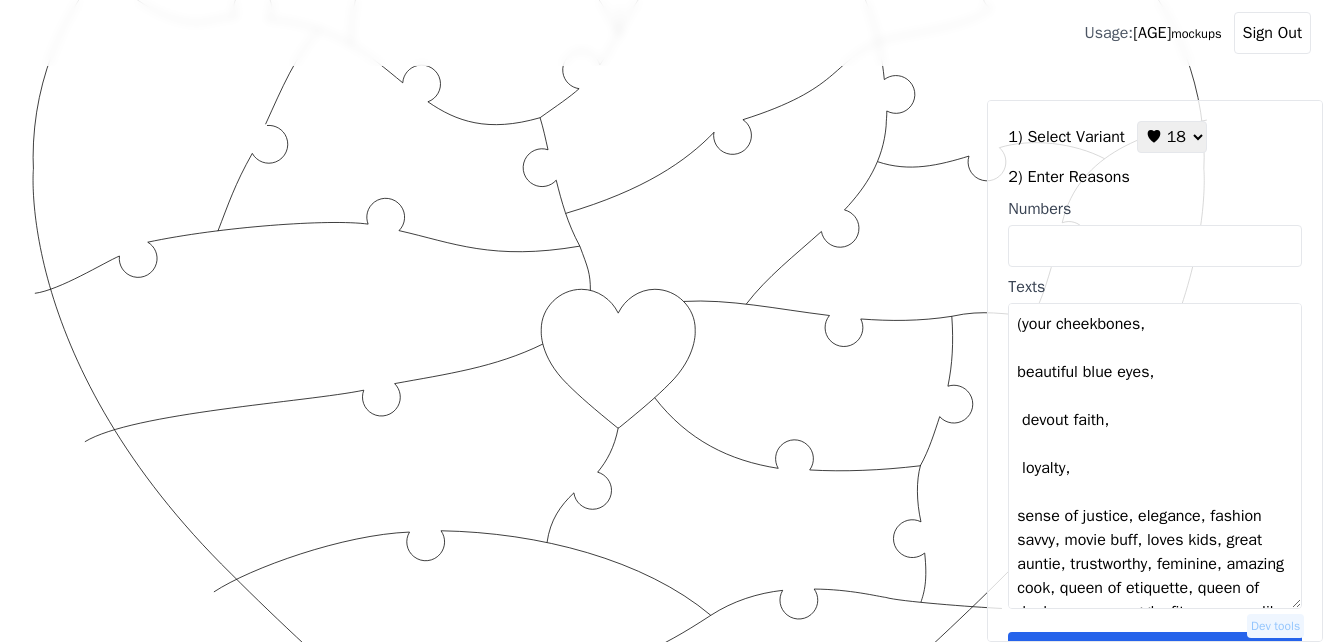click on "(your cheekbones,
beautiful blue eyes,
devout faith,
loyalty,
sense of justice, elegance, fashion savvy, movie buff, loves kids, great auntie, trustworthy, feminine, amazing cook, queen of etiquette, queen of deals, super snuggly, fits my arms like glove, honest)" at bounding box center (1155, 456) 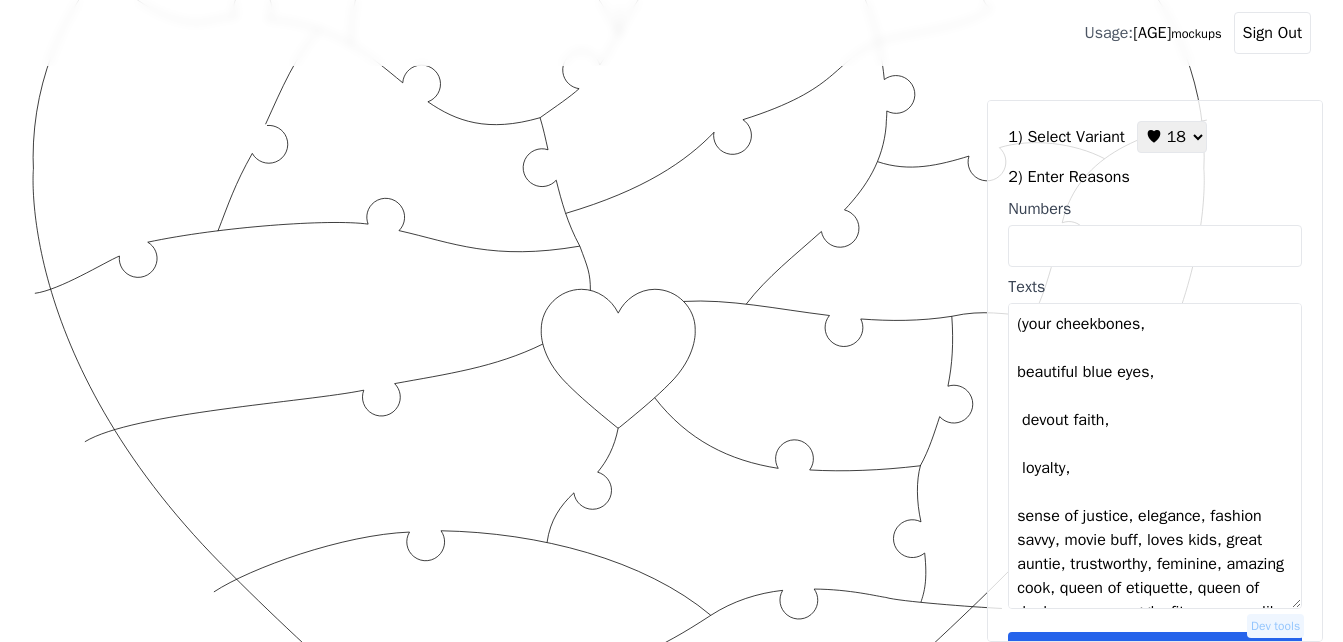 click on "(your cheekbones,
beautiful blue eyes,
devout faith,
loyalty,
sense of justice, elegance, fashion savvy, movie buff, loves kids, great auntie, trustworthy, feminine, amazing cook, queen of etiquette, queen of deals, super snuggly, fits my arms like glove, honest)" at bounding box center [1155, 456] 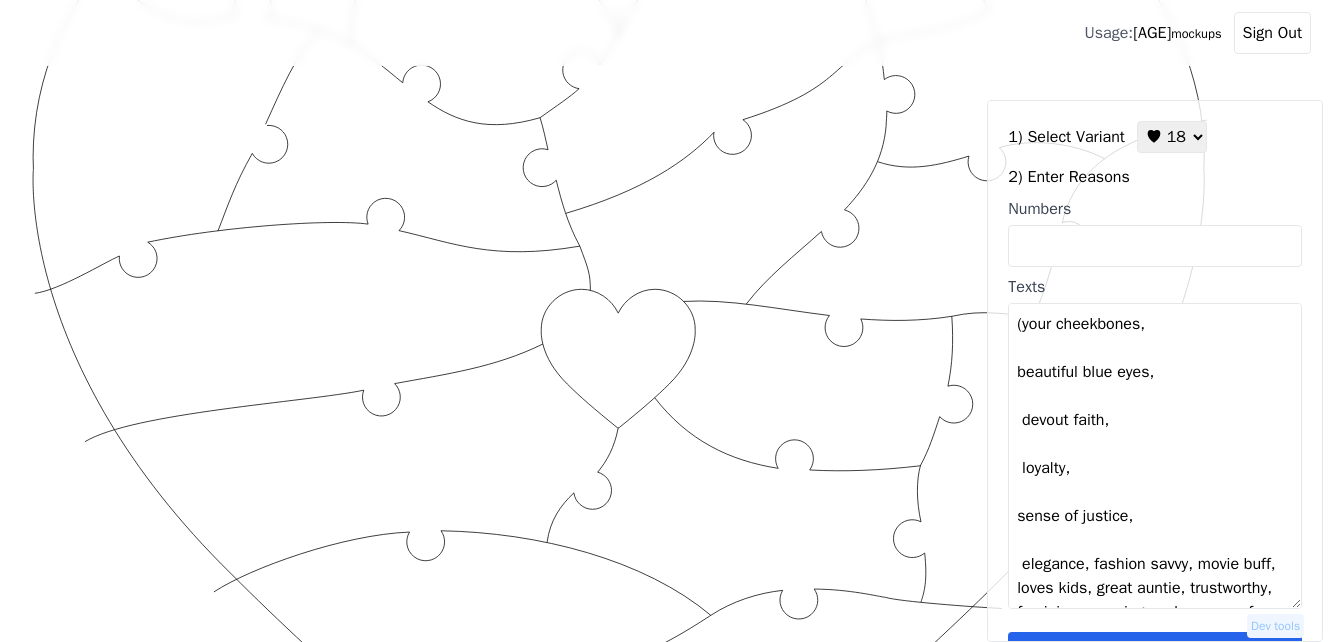 click on "(your cheekbones,
beautiful blue eyes,
devout faith,
loyalty,
sense of justice,
elegance, fashion savvy, movie buff, loves kids, great auntie, trustworthy, feminine, amazing cook, queen of etiquette, queen of deals, super snuggly, fits my arms like glove, honest)" at bounding box center [1155, 456] 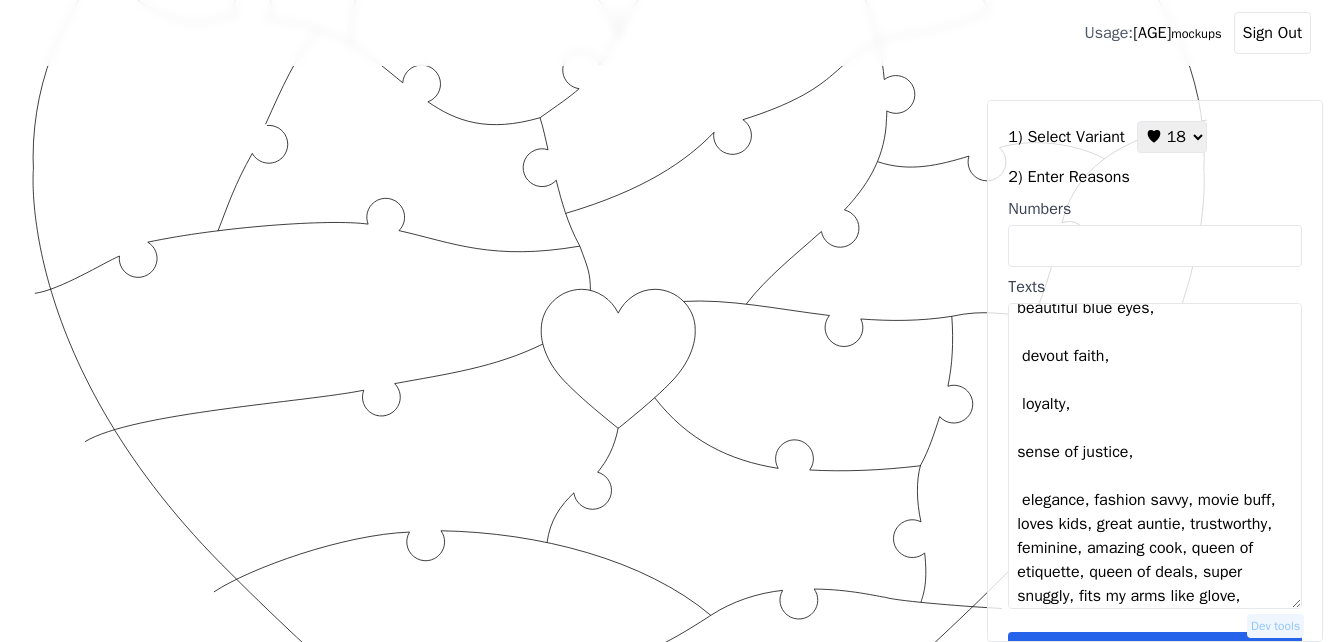 scroll, scrollTop: 96, scrollLeft: 0, axis: vertical 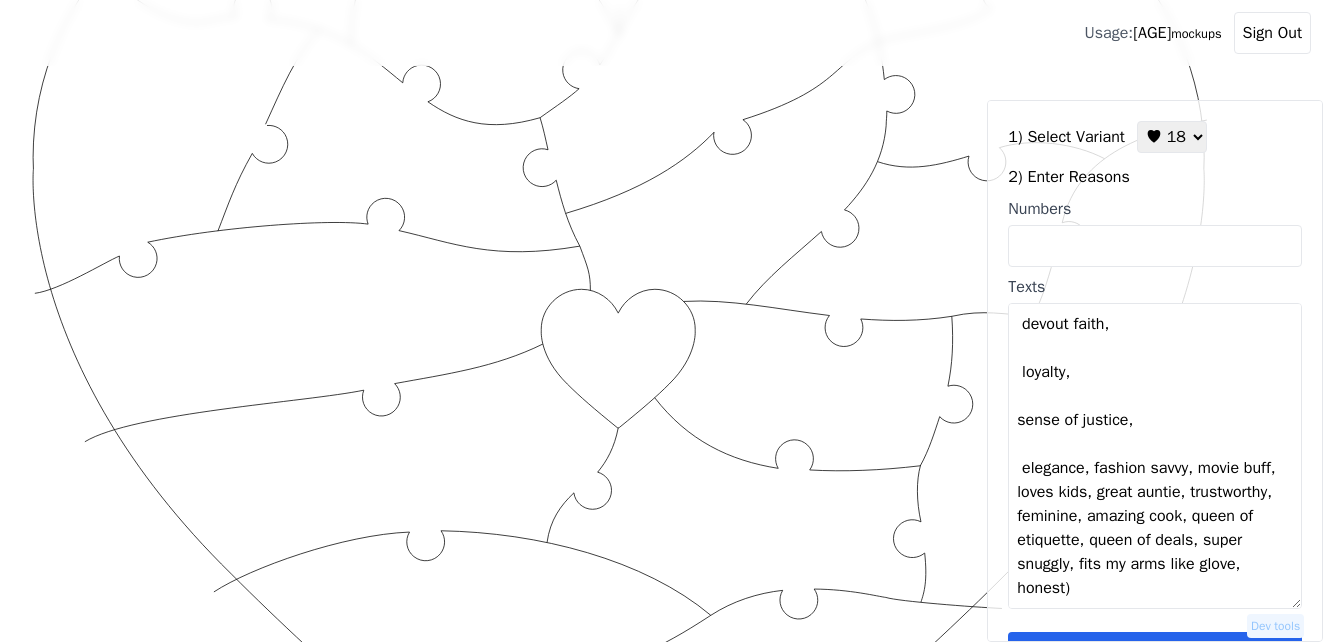 click on "(your cheekbones,
beautiful blue eyes,
devout faith,
loyalty,
sense of justice,
elegance, fashion savvy, movie buff, loves kids, great auntie, trustworthy, feminine, amazing cook, queen of etiquette, queen of deals, super snuggly, fits my arms like glove, honest)" at bounding box center [1155, 456] 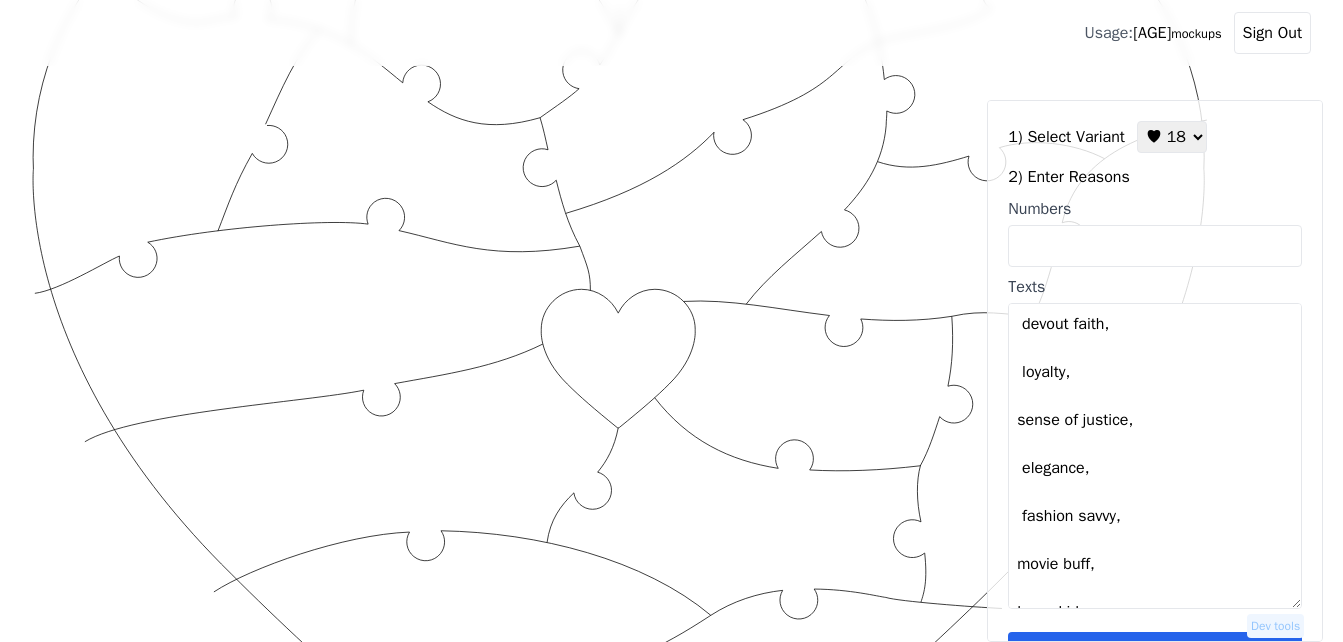 click on "(your cheekbones,
beautiful blue eyes,
devout faith,
loyalty,
sense of justice,
elegance,
fashion savvy,
movie buff,
loves kids,
great auntie,
trustworthy,
feminine,
amazing cook,
queen of etiquette,
queen of deals,
super snuggly,
fits my arms like glove, honest)" at bounding box center (1155, 456) 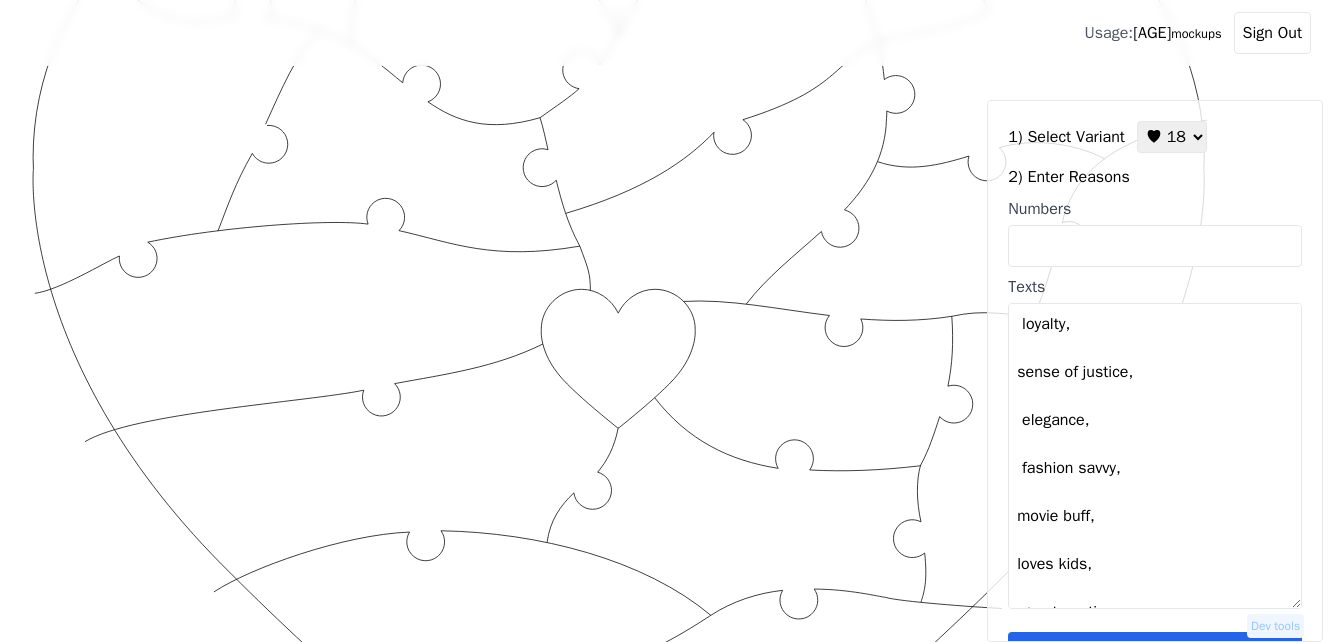 click on "(your cheekbones,
beautiful blue eyes,
devout faith,
loyalty,
sense of justice,
elegance,
fashion savvy,
movie buff,
loves kids,
great auntie,
trustworthy,
feminine,
amazing cook,
queen of etiquette,
queen of deals,
super snuggly,
fits my arms like glove, honest)" at bounding box center (1155, 456) 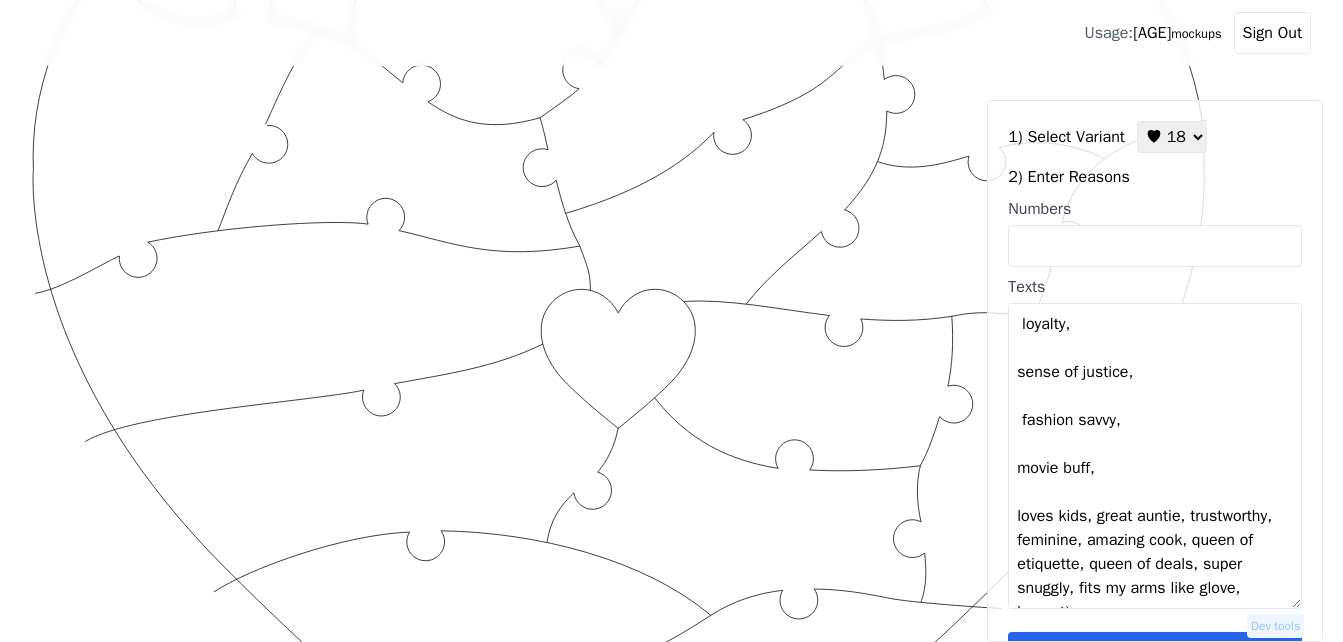 click on "(your cheekbones,
beautiful blue eyes,
devout faith,
loyalty,
sense of justice,
fashion savvy,
movie buff,
loves kids, great auntie, trustworthy, feminine, amazing cook, queen of etiquette, queen of deals, super snuggly, fits my arms like glove, honest)" at bounding box center [1155, 456] 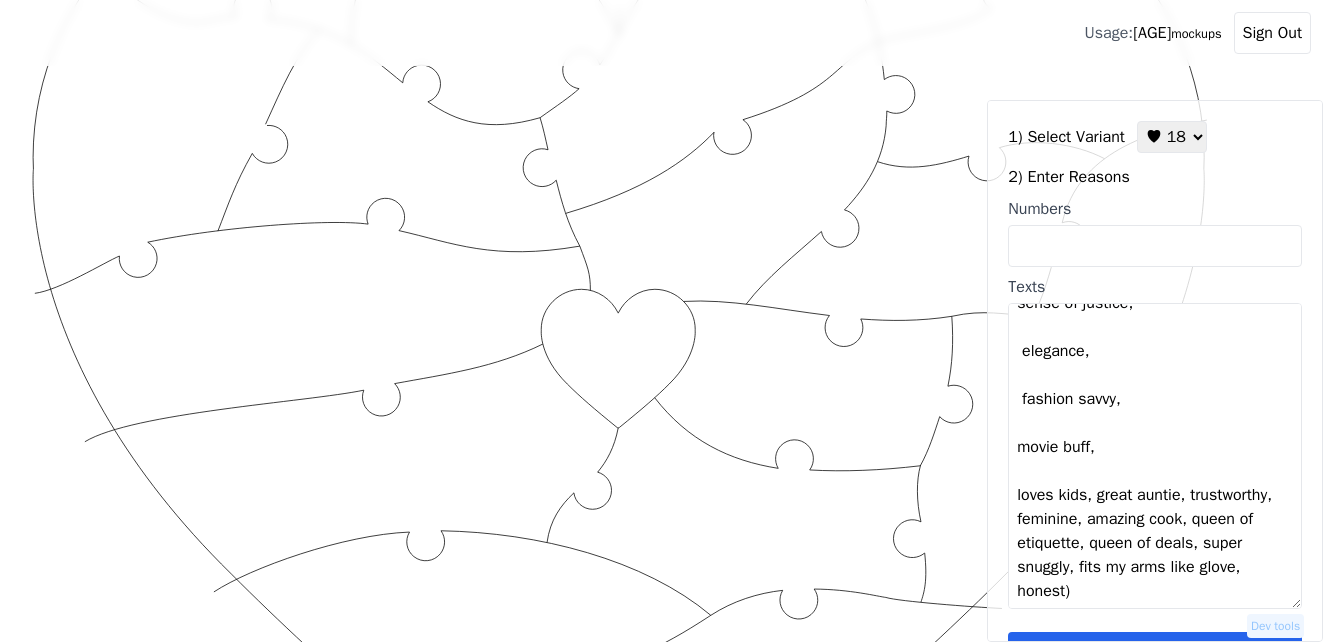 scroll, scrollTop: 216, scrollLeft: 0, axis: vertical 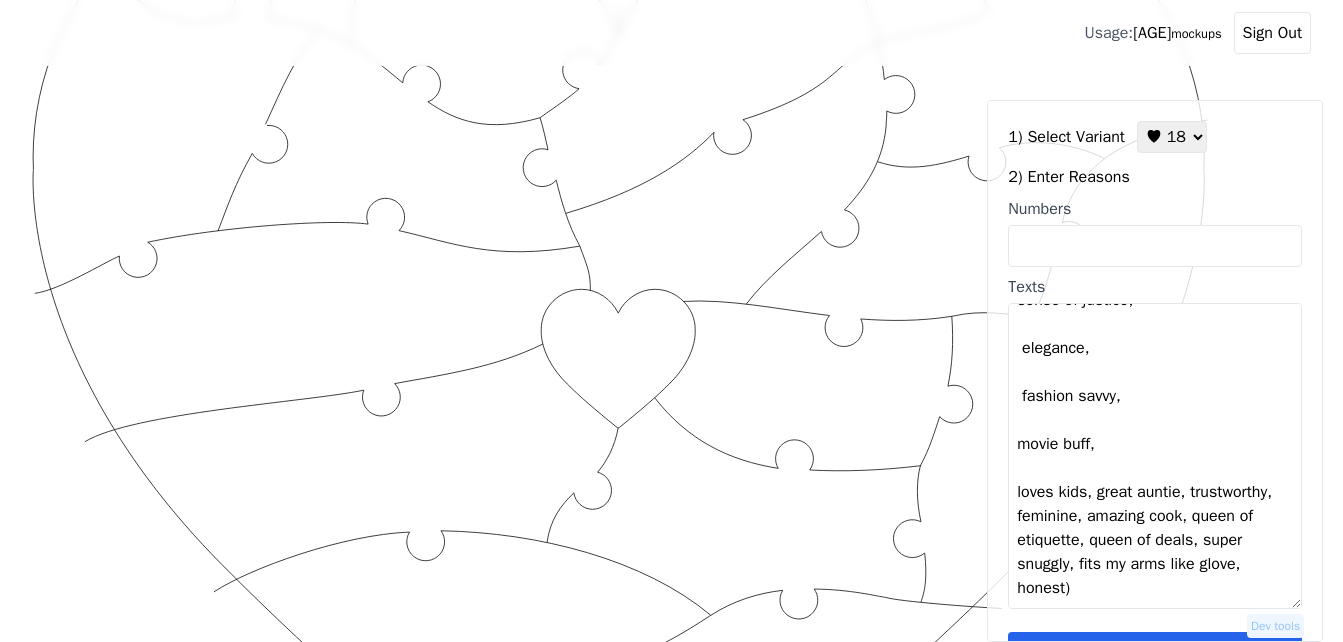 click on "(your cheekbones,
beautiful blue eyes,
devout faith,
loyalty,
sense of justice,
elegance,
fashion savvy,
movie buff,
loves kids, great auntie, trustworthy, feminine, amazing cook, queen of etiquette, queen of deals, super snuggly, fits my arms like glove, honest)" at bounding box center [1155, 456] 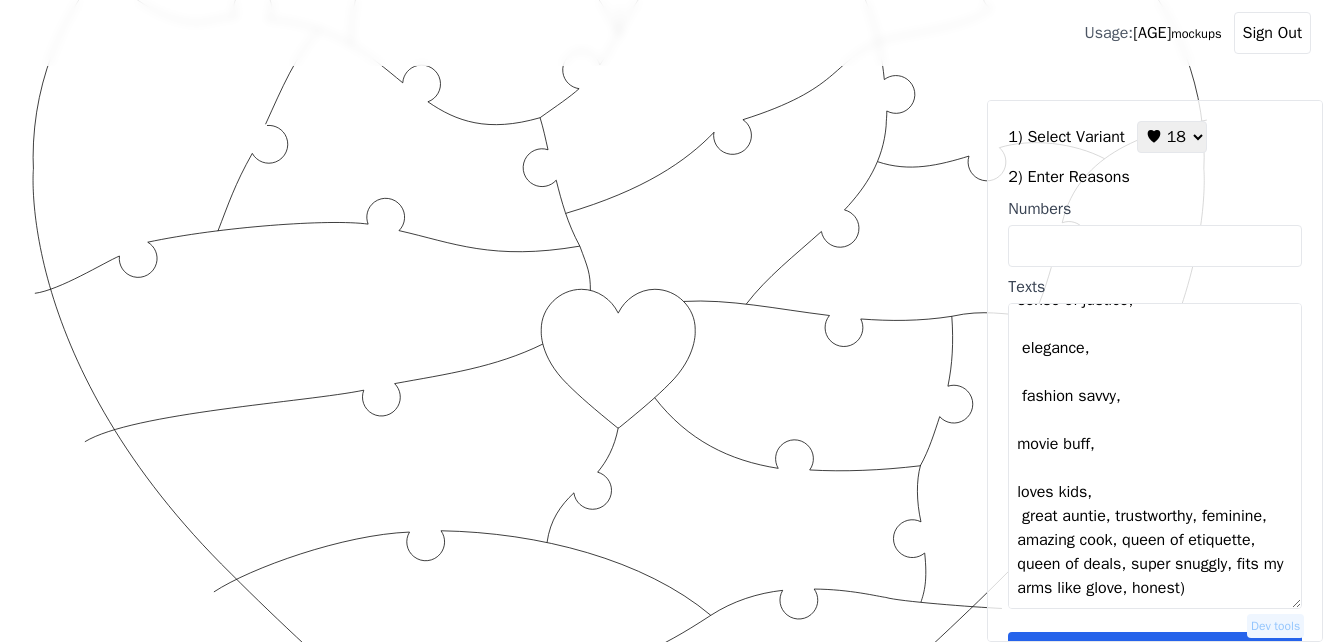 click on "(your cheekbones,
beautiful blue eyes,
devout faith,
loyalty,
sense of justice,
elegance,
fashion savvy,
movie buff,
loves kids,
great auntie, trustworthy, feminine, amazing cook, queen of etiquette, queen of deals, super snuggly, fits my arms like glove, honest)" at bounding box center [1155, 456] 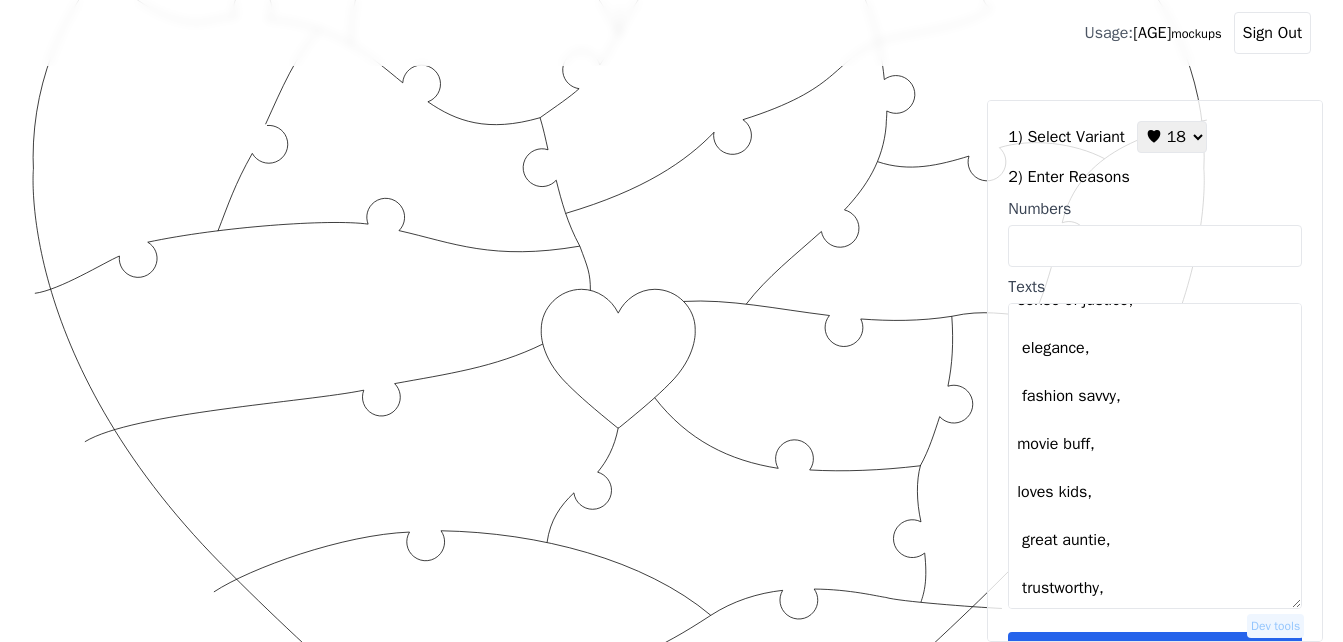click on "(your cheekbones,
beautiful blue eyes,
devout faith,
loyalty,
sense of justice,
elegance,
fashion savvy,
movie buff,
loves kids,
great auntie,
trustworthy,
feminine,
amazing cook,
queen of etiquette,
queen of deals,
super snuggly,
fits my arms like glove, honest)" at bounding box center [1155, 456] 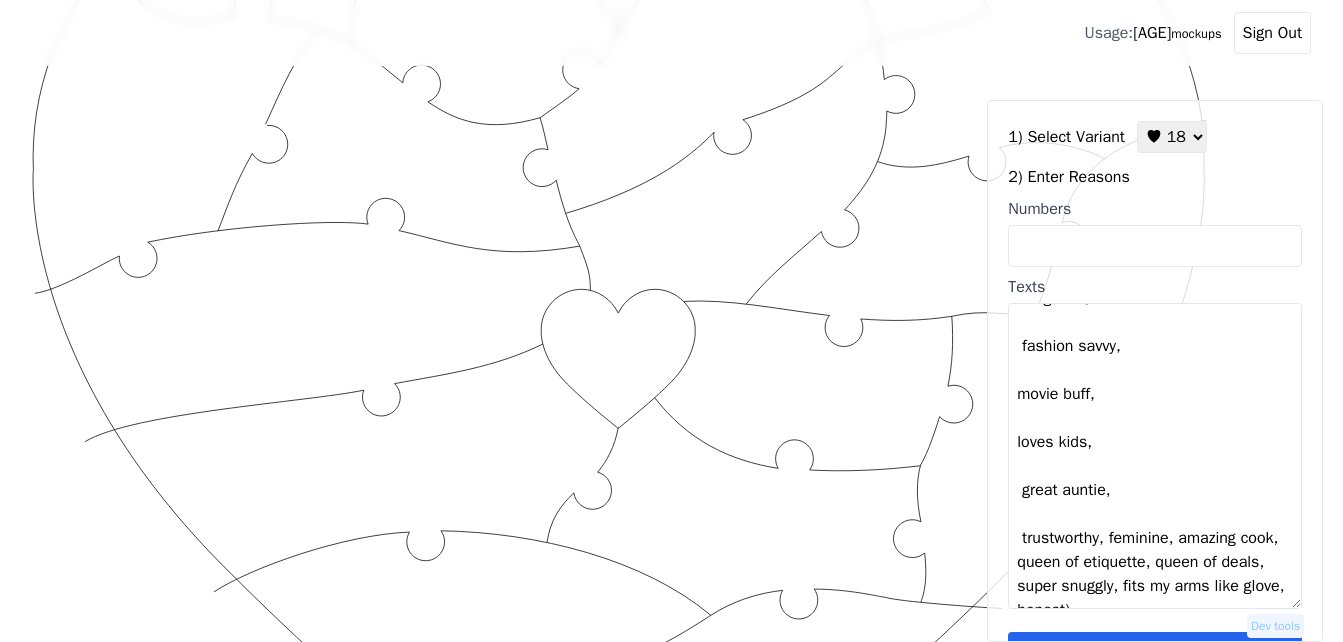 scroll, scrollTop: 288, scrollLeft: 0, axis: vertical 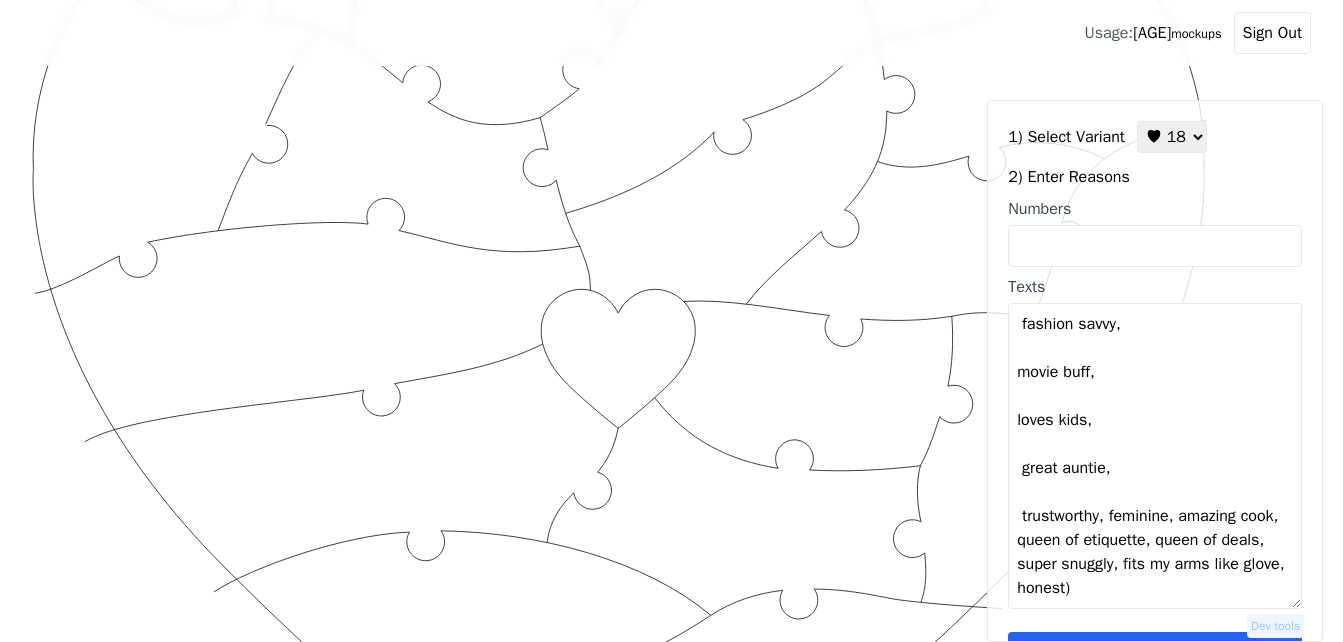 click on "(your cheekbones,
beautiful blue eyes,
devout faith,
loyalty,
sense of justice,
elegance,
fashion savvy,
movie buff,
loves kids,
great auntie,
trustworthy, feminine, amazing cook, queen of etiquette, queen of deals, super snuggly, fits my arms like glove, honest)" at bounding box center [1155, 456] 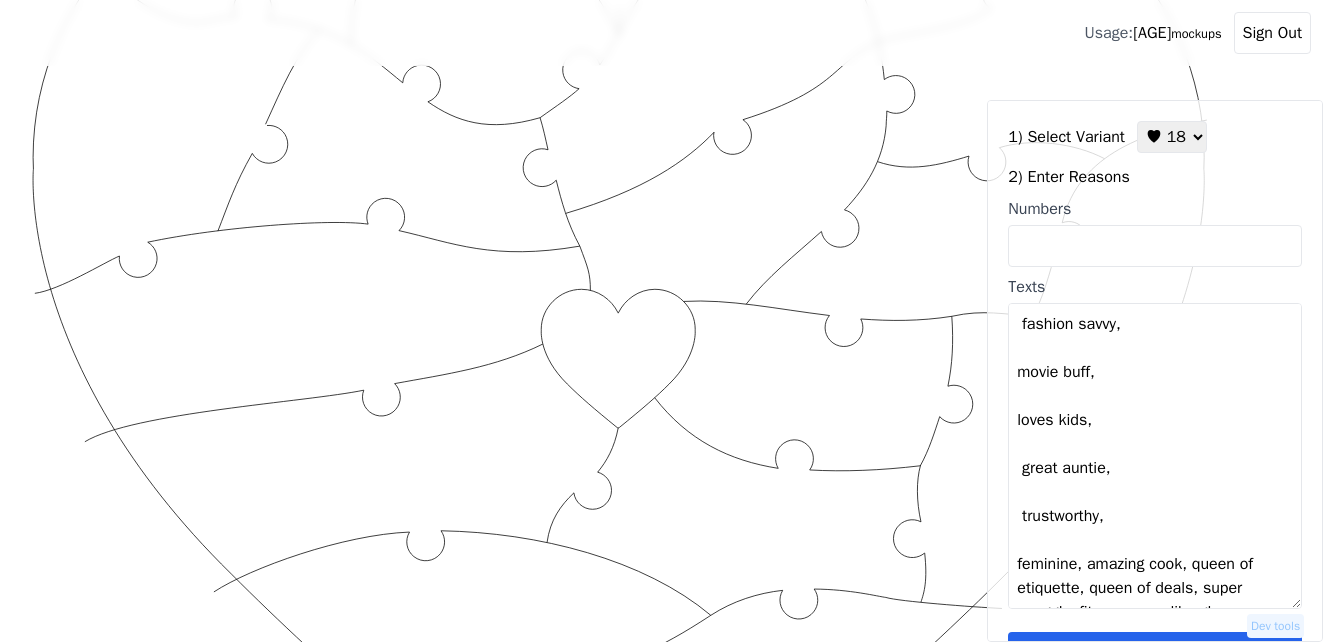 click on "(your cheekbones,
beautiful blue eyes,
devout faith,
loyalty,
sense of justice,
elegance,
fashion savvy,
movie buff,
loves kids,
great auntie,
trustworthy,
feminine, amazing cook, queen of etiquette, queen of deals, super snuggly, fits my arms like glove, honest)" at bounding box center (1155, 456) 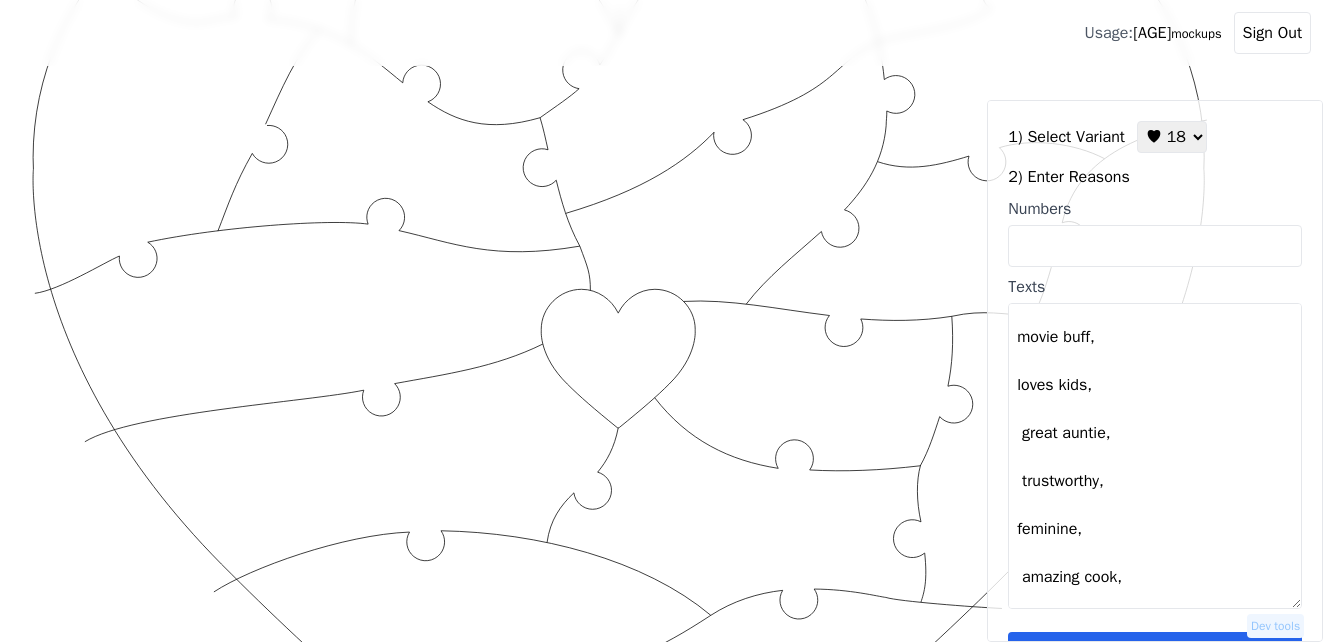 scroll, scrollTop: 360, scrollLeft: 0, axis: vertical 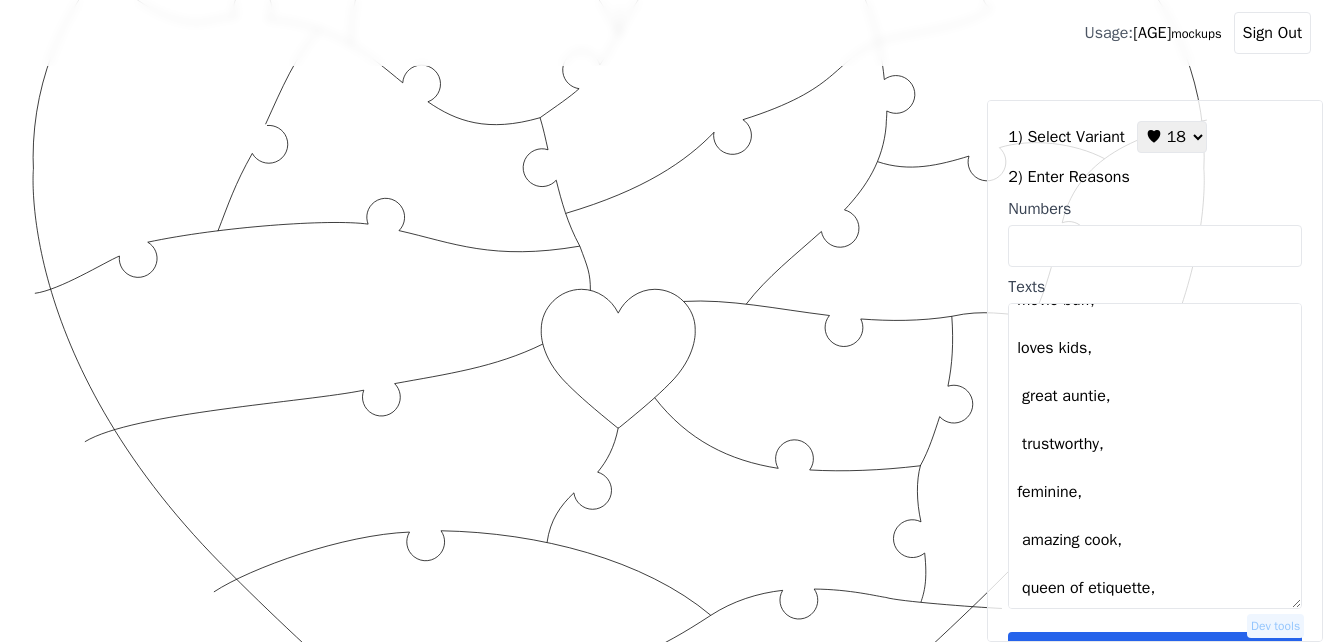 click on "(your cheekbones,
beautiful blue eyes,
devout faith,
loyalty,
sense of justice,
elegance,
fashion savvy,
movie buff,
loves kids,
great auntie,
trustworthy,
feminine,
amazing cook,
queen of etiquette,
queen of deals,
super snuggly,
fits my arms like glove, honest)" at bounding box center [1155, 456] 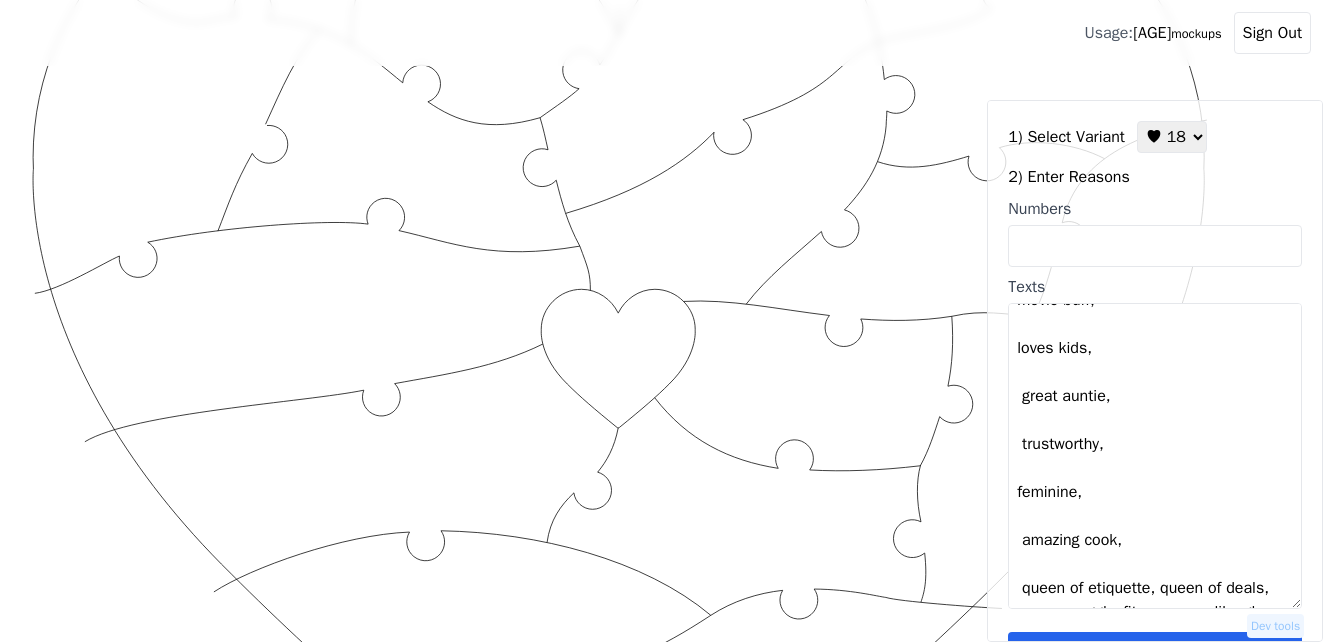 click on "(your cheekbones,
beautiful blue eyes,
devout faith,
loyalty,
sense of justice,
elegance,
fashion savvy,
movie buff,
loves kids,
great auntie,
trustworthy,
feminine,
amazing cook,
queen of etiquette, queen of deals, super snuggly, fits my arms like glove, honest)" at bounding box center (1155, 456) 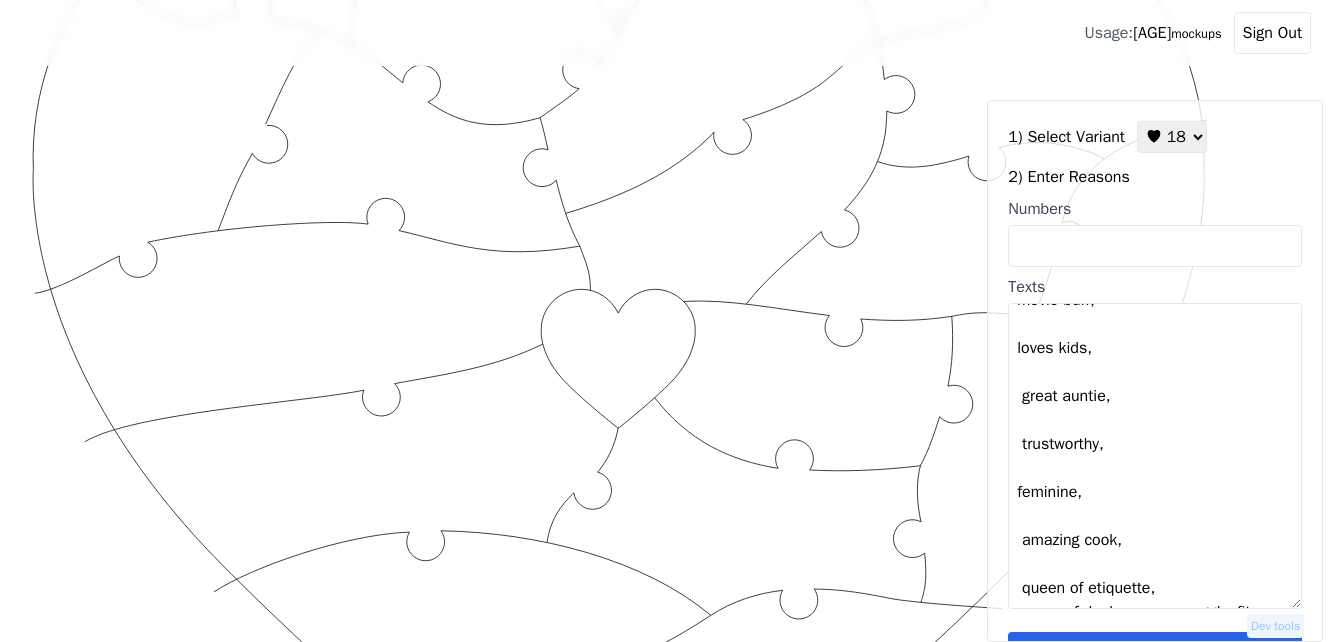 scroll, scrollTop: 374, scrollLeft: 0, axis: vertical 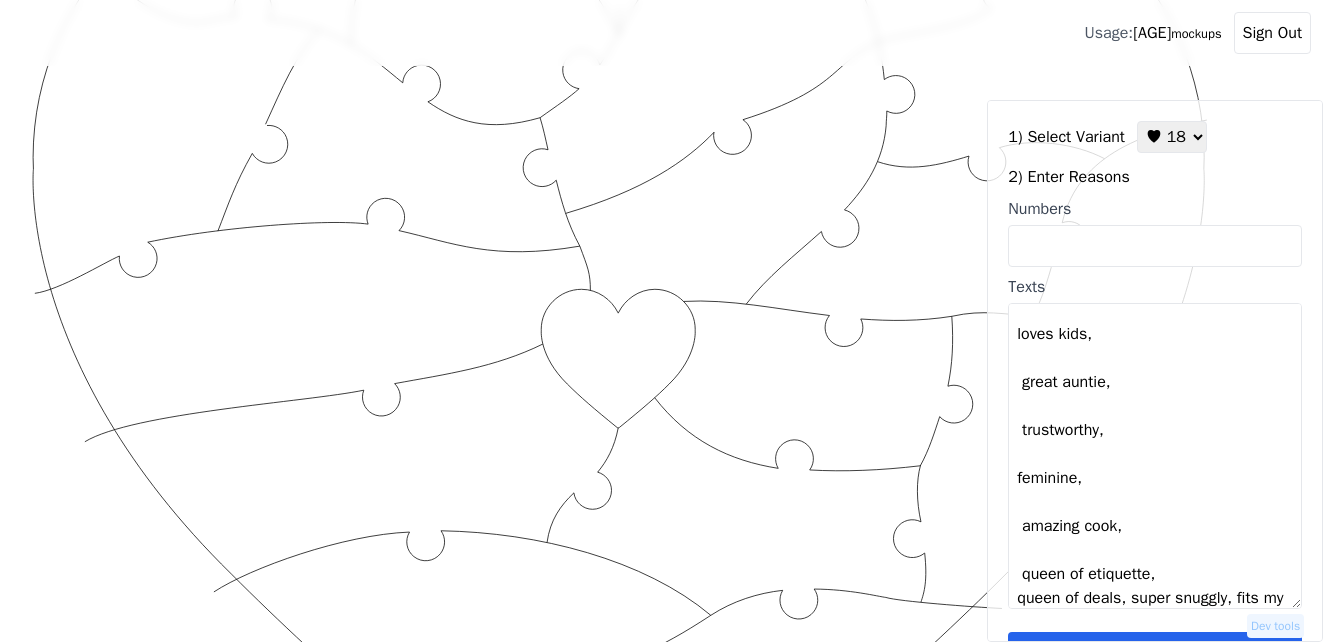 click on "(your cheekbones,
beautiful blue eyes,
devout faith,
loyalty,
sense of justice,
elegance,
fashion savvy,
movie buff,
loves kids,
great auntie,
trustworthy,
feminine,
amazing cook,
queen of etiquette,
queen of deals, super snuggly, fits my arms like glove, honest)" at bounding box center [1155, 456] 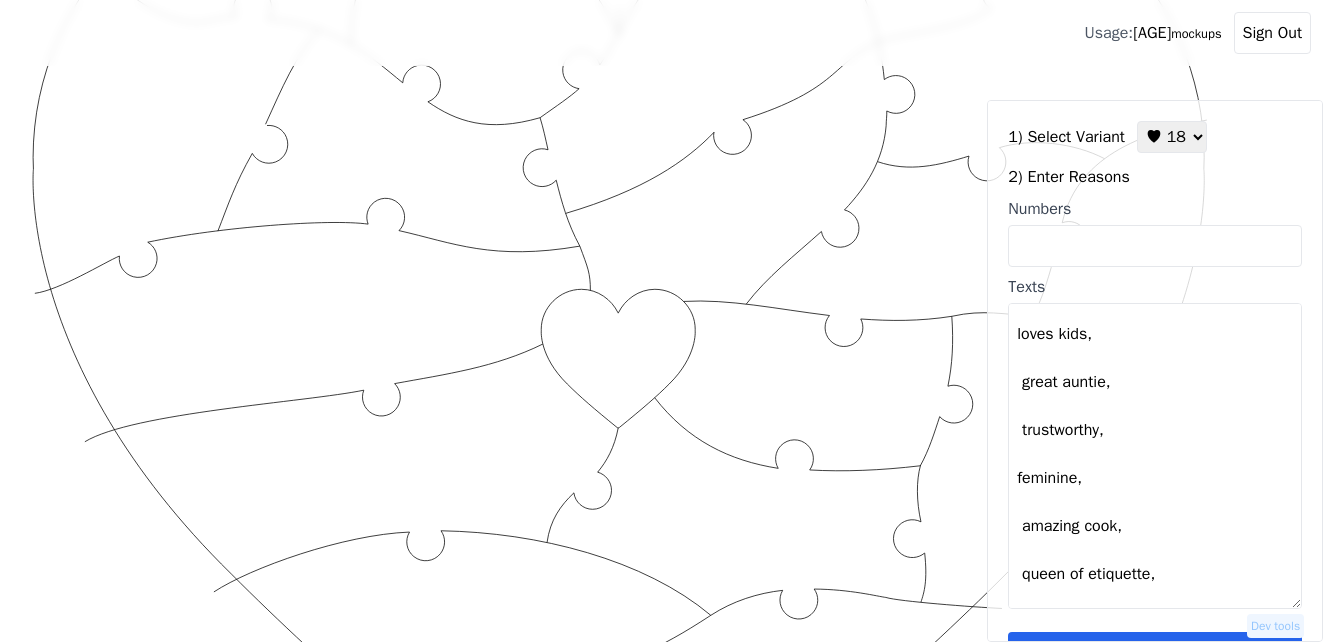 scroll, scrollTop: 432, scrollLeft: 0, axis: vertical 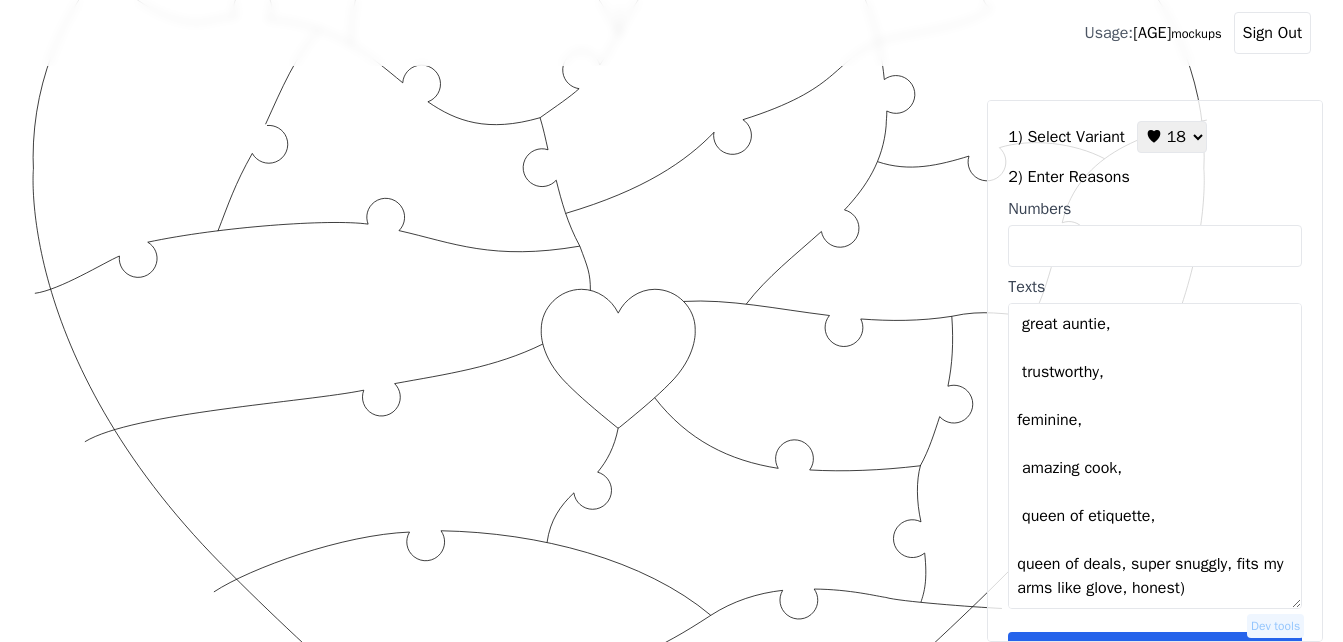 click on "(your cheekbones,
beautiful blue eyes,
devout faith,
loyalty,
sense of justice,
elegance,
fashion savvy,
movie buff,
loves kids,
great auntie,
trustworthy,
feminine,
amazing cook,
queen of etiquette,
queen of deals, super snuggly, fits my arms like glove, honest)" at bounding box center [1155, 456] 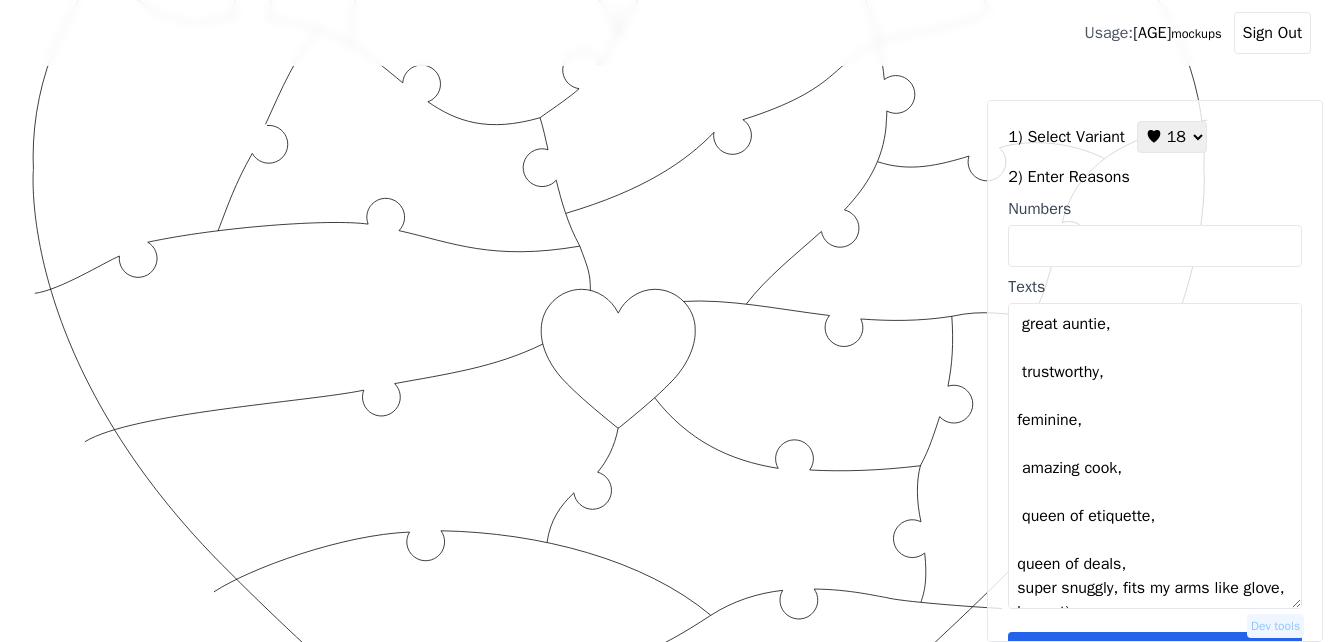 click on "(your cheekbones,
beautiful blue eyes,
devout faith,
loyalty,
sense of justice,
elegance,
fashion savvy,
movie buff,
loves kids,
great auntie,
trustworthy,
feminine,
amazing cook,
queen of etiquette,
queen of deals,
super snuggly, fits my arms like glove, honest)" at bounding box center (1155, 456) 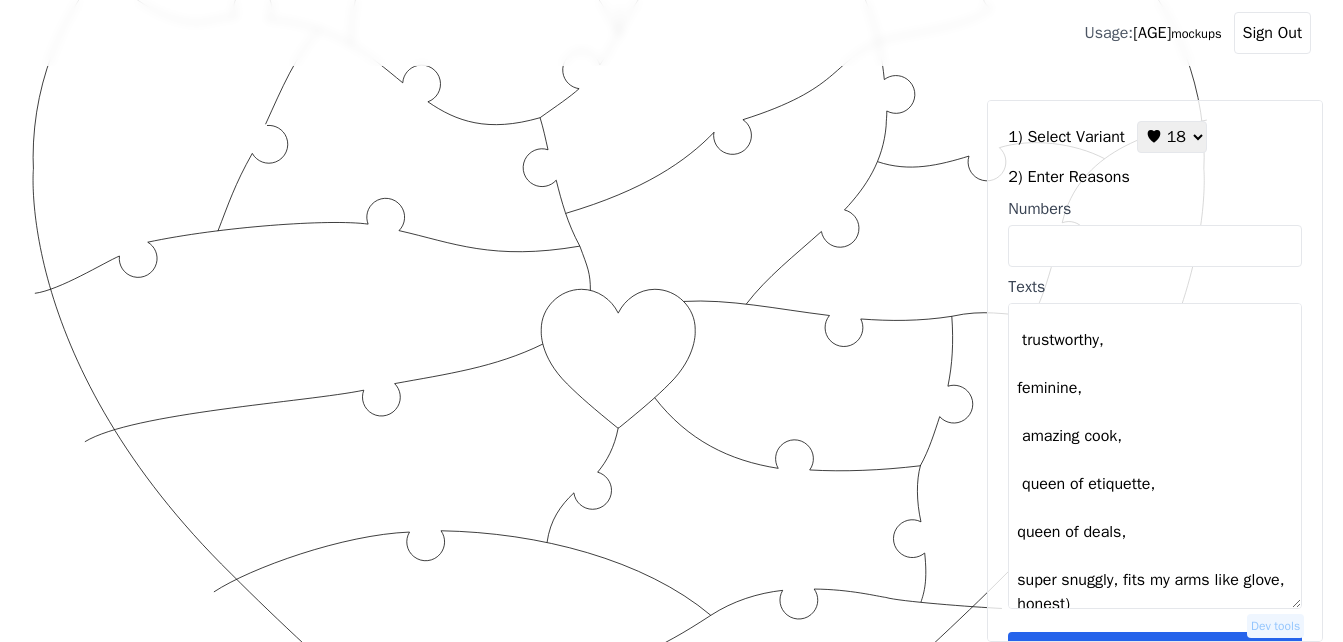 scroll, scrollTop: 480, scrollLeft: 0, axis: vertical 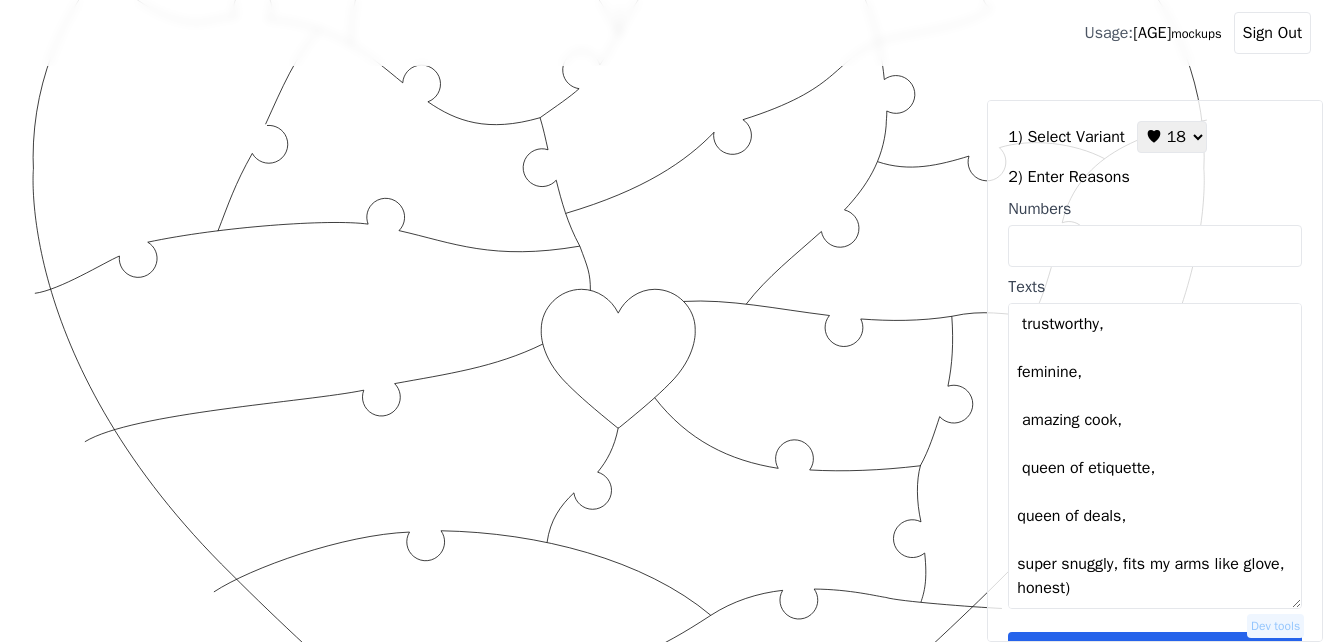 click on "(your cheekbones,
beautiful blue eyes,
devout faith,
loyalty,
sense of justice,
elegance,
fashion savvy,
movie buff,
loves kids,
great auntie,
trustworthy,
feminine,
amazing cook,
queen of etiquette,
queen of deals,
super snuggly, fits my arms like glove, honest)" at bounding box center [1155, 456] 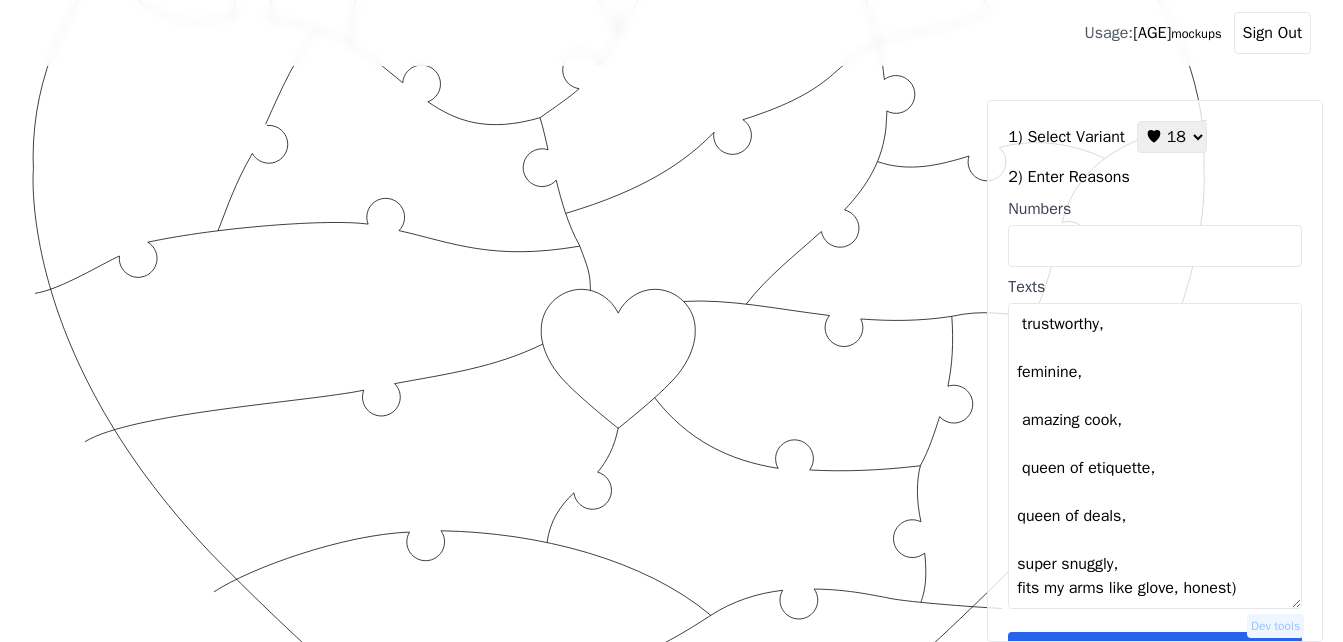 click on "(your cheekbones,
beautiful blue eyes,
devout faith,
loyalty,
sense of justice,
elegance,
fashion savvy,
movie buff,
loves kids,
great auntie,
trustworthy,
feminine,
amazing cook,
queen of etiquette,
queen of deals,
super snuggly,
fits my arms like glove, honest)" at bounding box center [1155, 456] 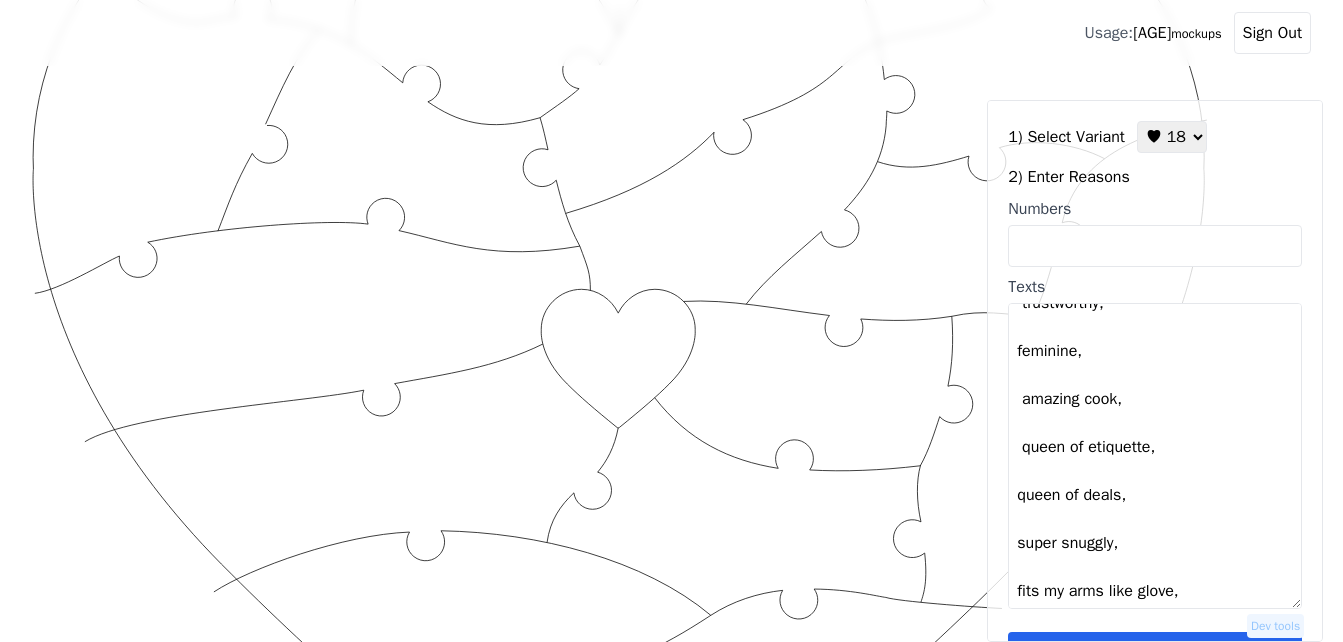 scroll, scrollTop: 504, scrollLeft: 0, axis: vertical 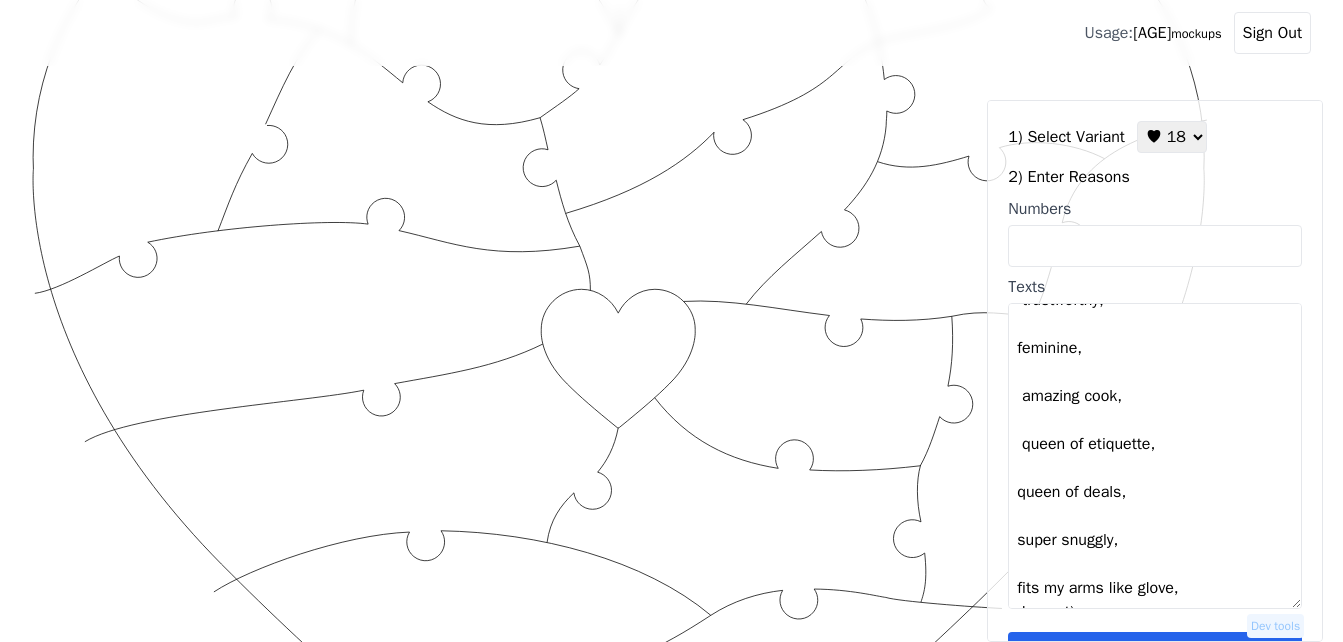click on "(your cheekbones,
beautiful blue eyes,
devout faith,
loyalty,
sense of justice,
elegance,
fashion savvy,
movie buff,
loves kids,
great auntie,
trustworthy,
feminine,
amazing cook,
queen of etiquette,
queen of deals,
super snuggly,
fits my arms like glove,
honest)" at bounding box center [1155, 456] 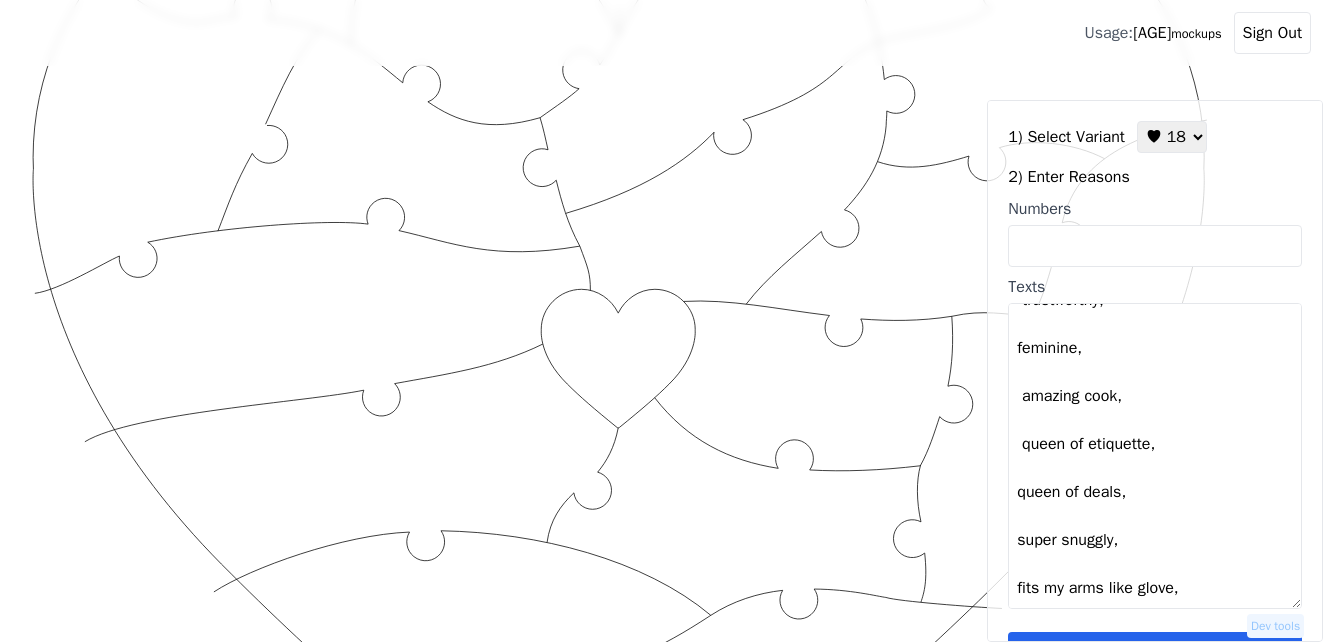 scroll, scrollTop: 518, scrollLeft: 0, axis: vertical 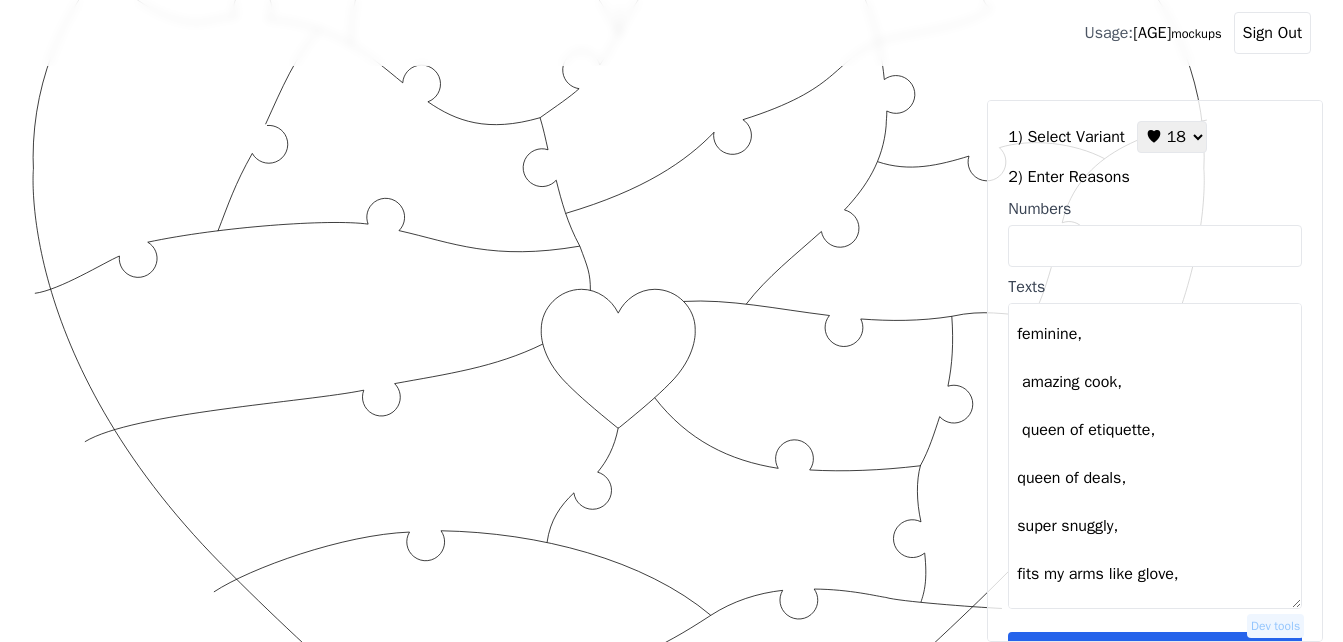 click on "(your cheekbones,
beautiful blue eyes,
devout faith,
loyalty,
sense of justice,
elegance,
fashion savvy,
movie buff,
loves kids,
great auntie,
trustworthy,
feminine,
amazing cook,
queen of etiquette,
queen of deals,
super snuggly,
fits my arms like glove,
honest)" at bounding box center [1155, 456] 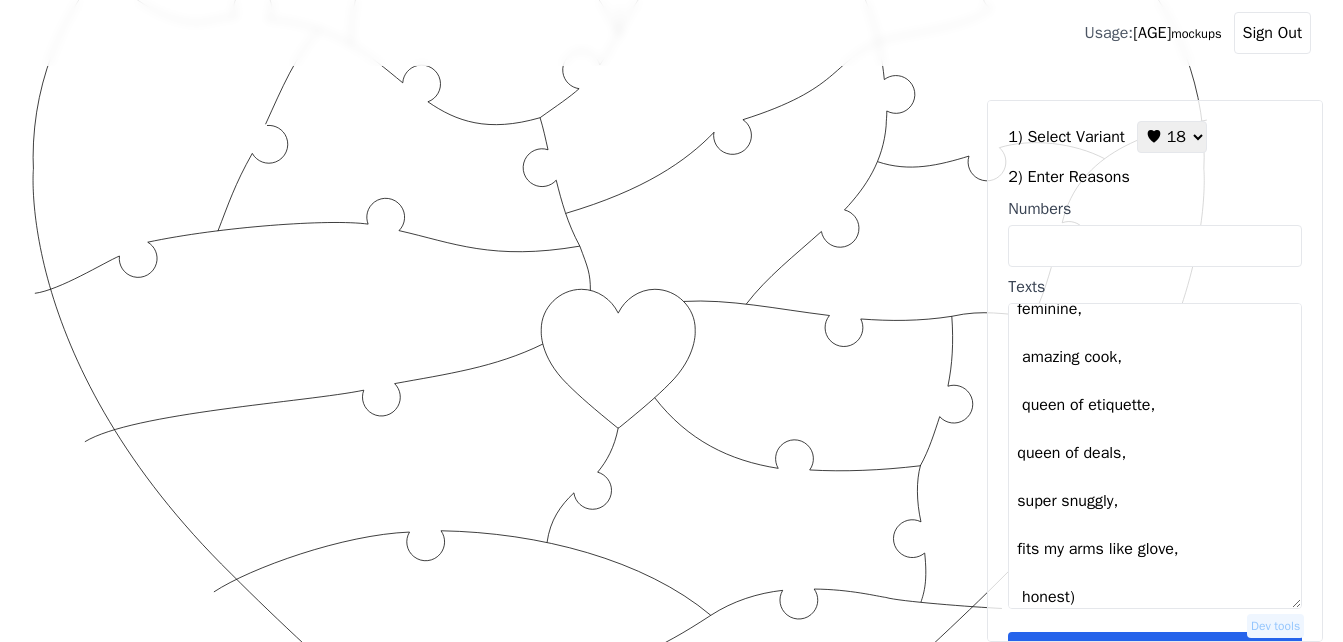 scroll, scrollTop: 552, scrollLeft: 0, axis: vertical 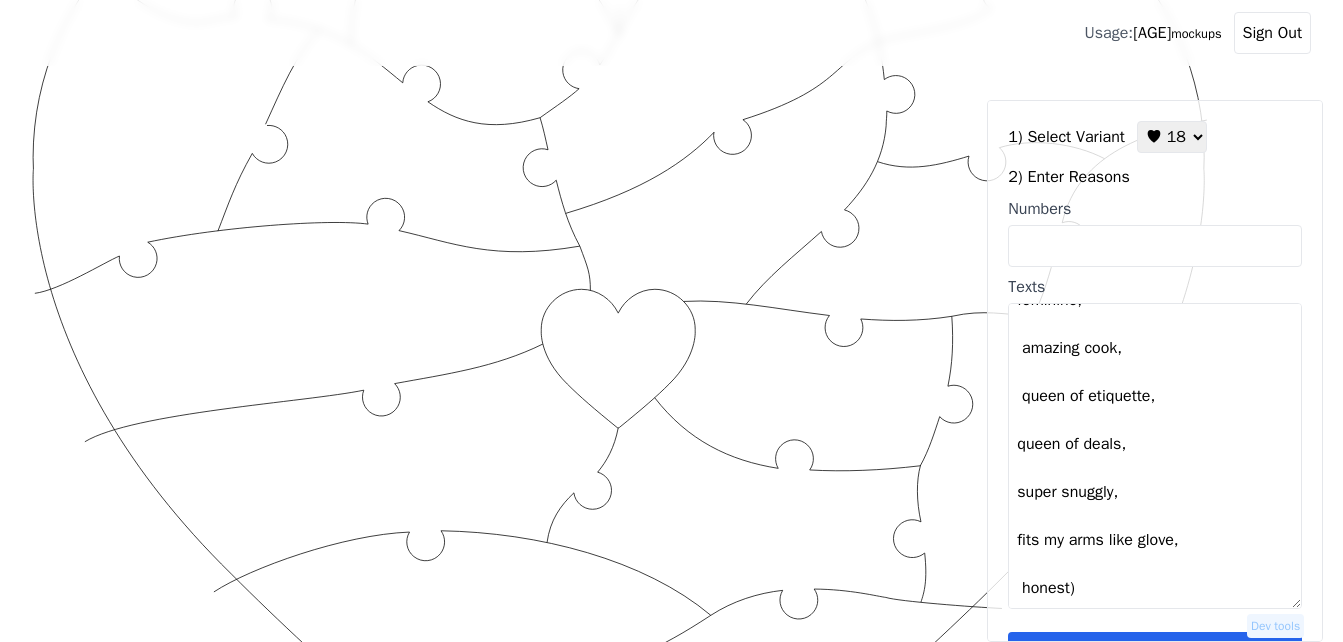 click on "(your cheekbones,
beautiful blue eyes,
devout faith,
loyalty,
sense of justice,
elegance,
fashion savvy,
movie buff,
loves kids,
great auntie,
trustworthy,
feminine,
amazing cook,
queen of etiquette,
queen of deals,
super snuggly,
fits my arms like glove,
honest)" at bounding box center [1155, 456] 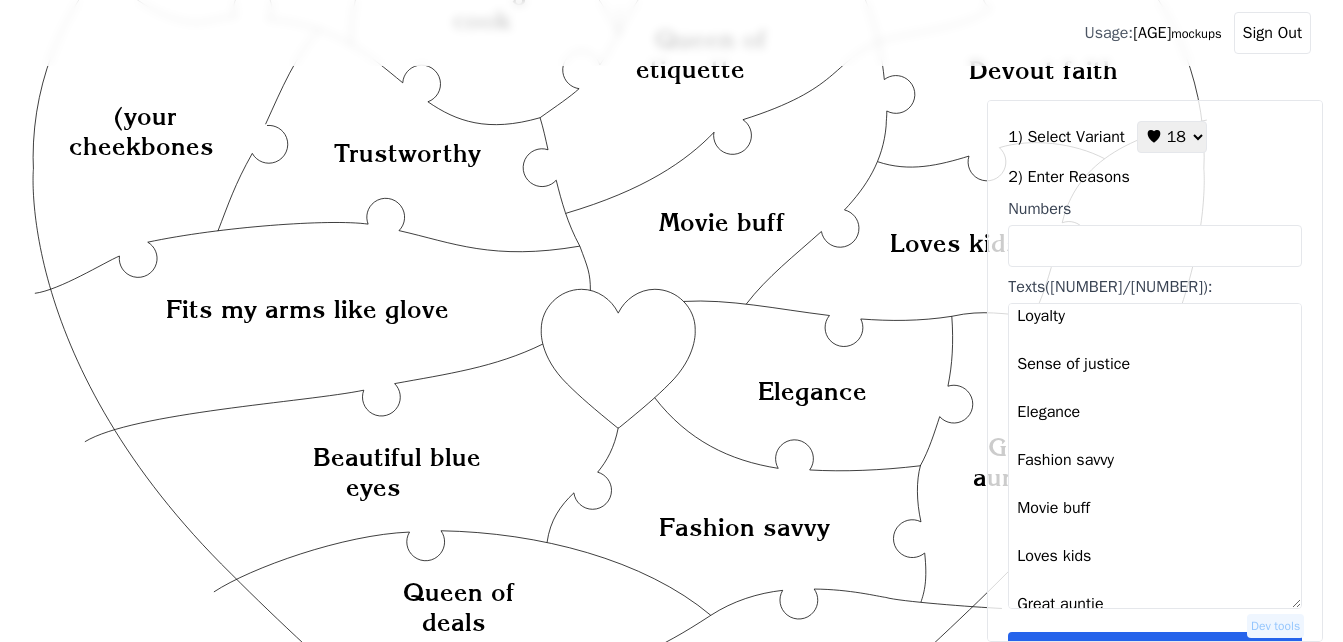 scroll, scrollTop: 0, scrollLeft: 0, axis: both 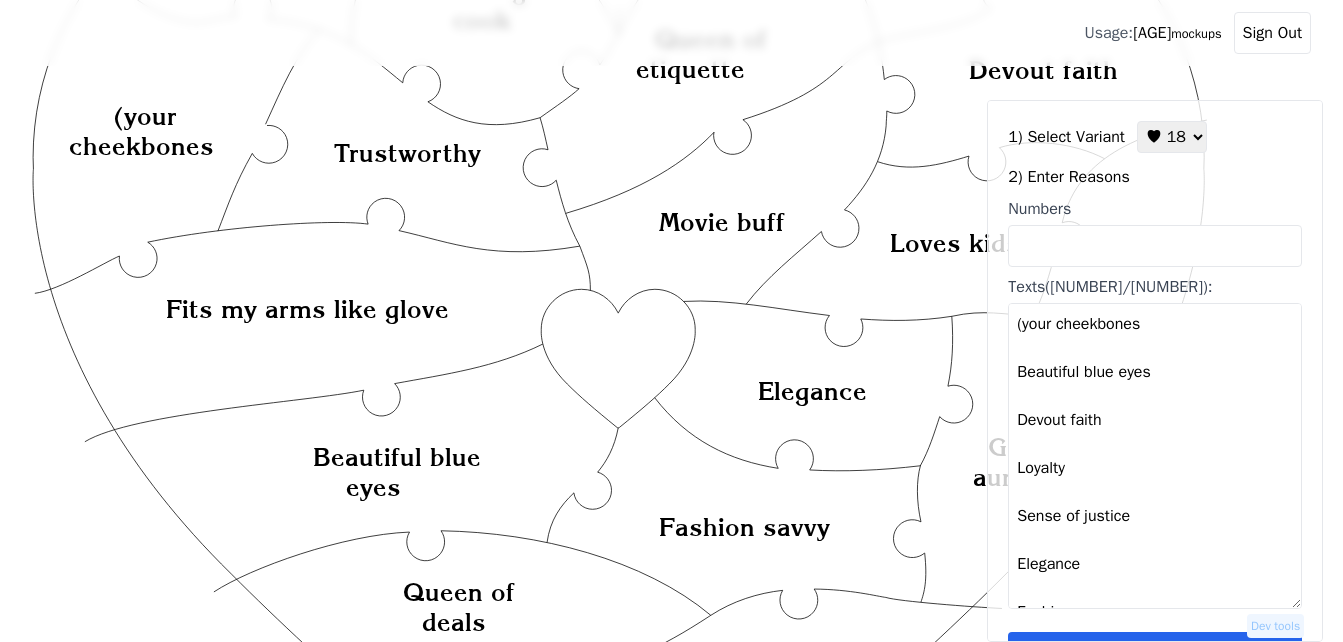 click on "(your cheekbones
Beautiful blue eyes
Devout faith
Loyalty
Sense of justice
Elegance
Fashion savvy
Movie buff
Loves kids
Great auntie
Trustworthy
Feminine
Amazing cook
Queen of etiquette
Queen of deals
Super snuggly
Fits my arms like glove
Honest" at bounding box center (1155, 456) 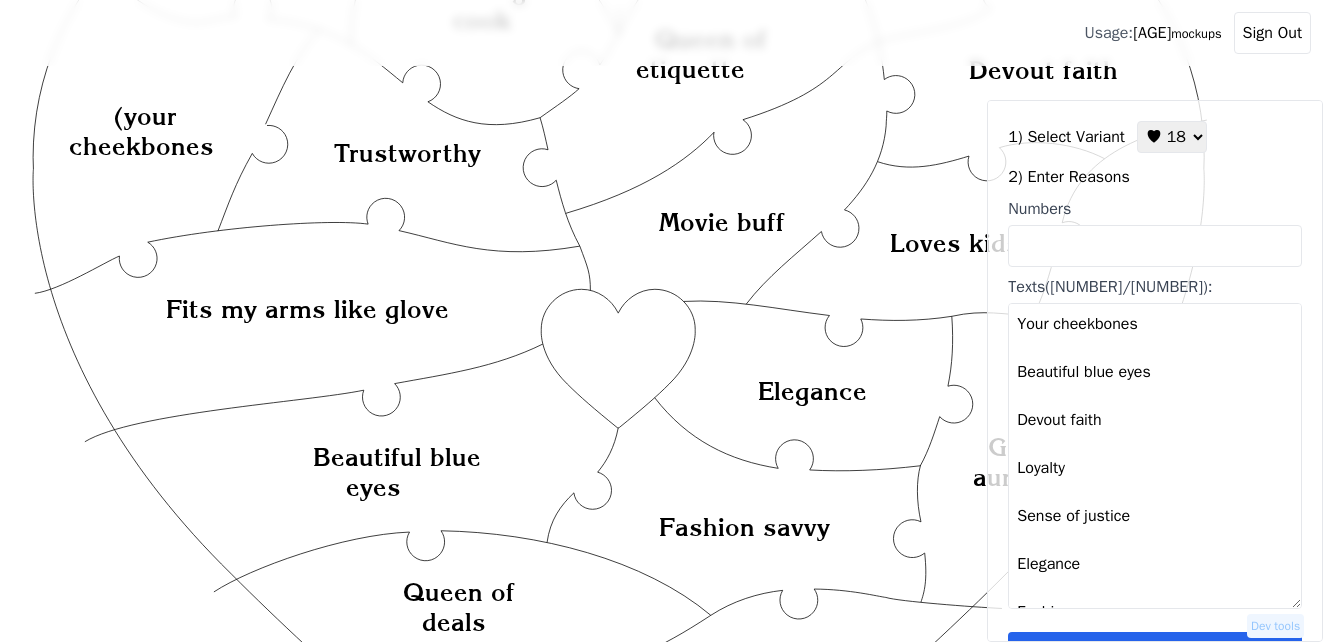 type on "Your cheekbones
Beautiful blue eyes
Devout faith
Loyalty
Sense of justice
Elegance
Fashion savvy
Movie buff
Loves kids
Great auntie
Trustworthy
Feminine
Amazing cook
Queen of etiquette
Queen of deals
Super snuggly
Fits my arms like glove
Honest" 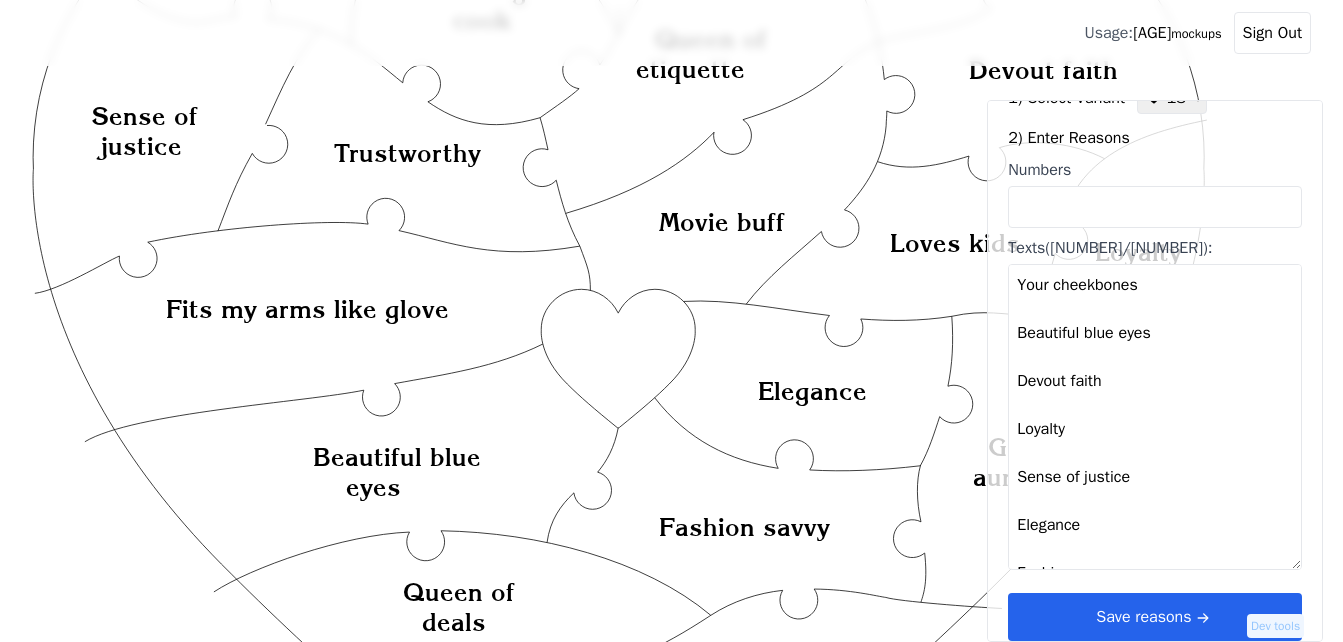 scroll, scrollTop: 60, scrollLeft: 0, axis: vertical 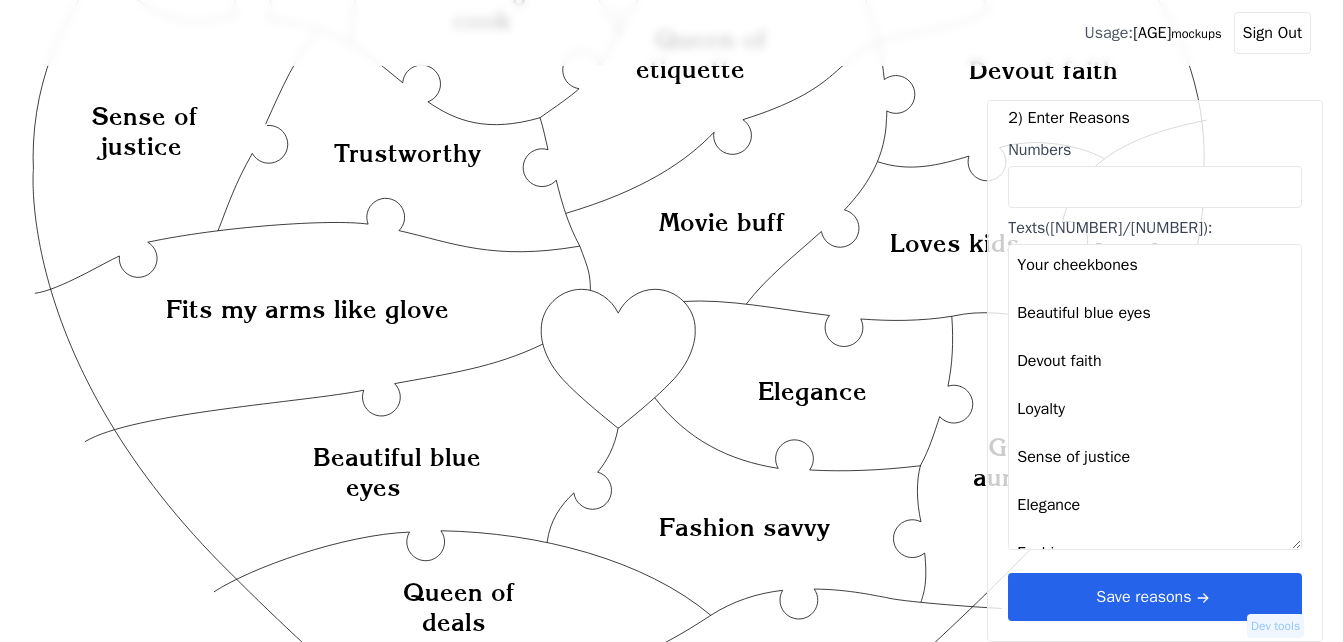 click on "Save reasons" at bounding box center [1155, 597] 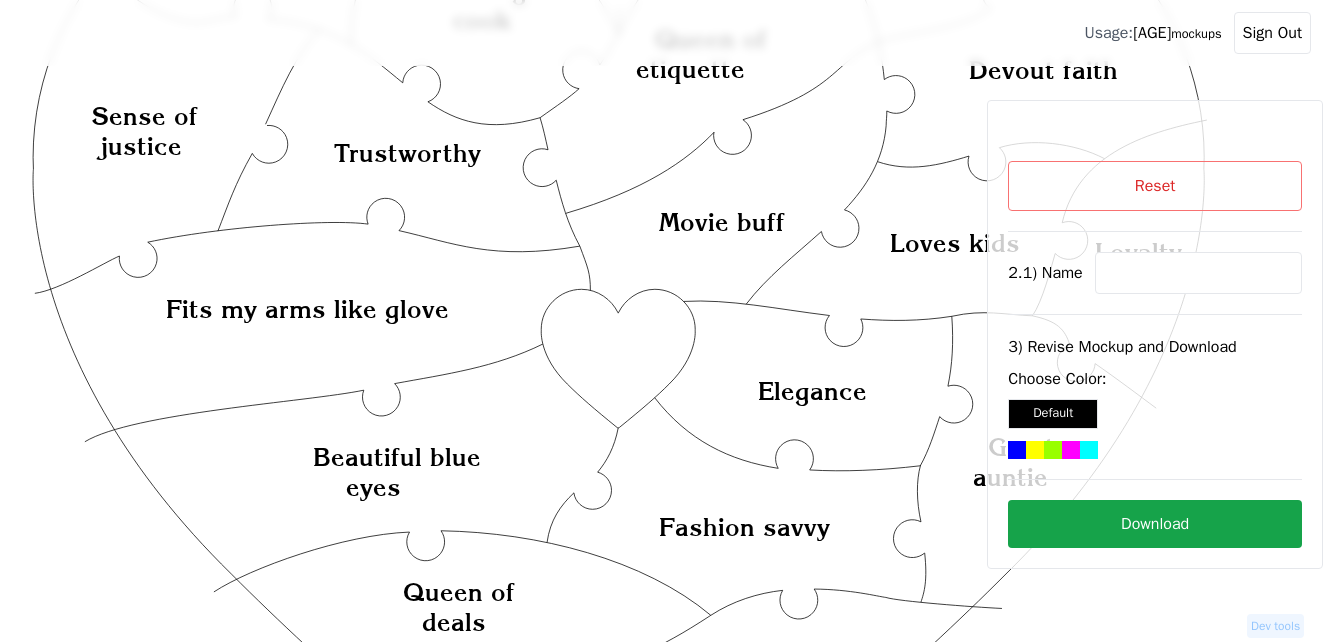 click at bounding box center (1198, 273) 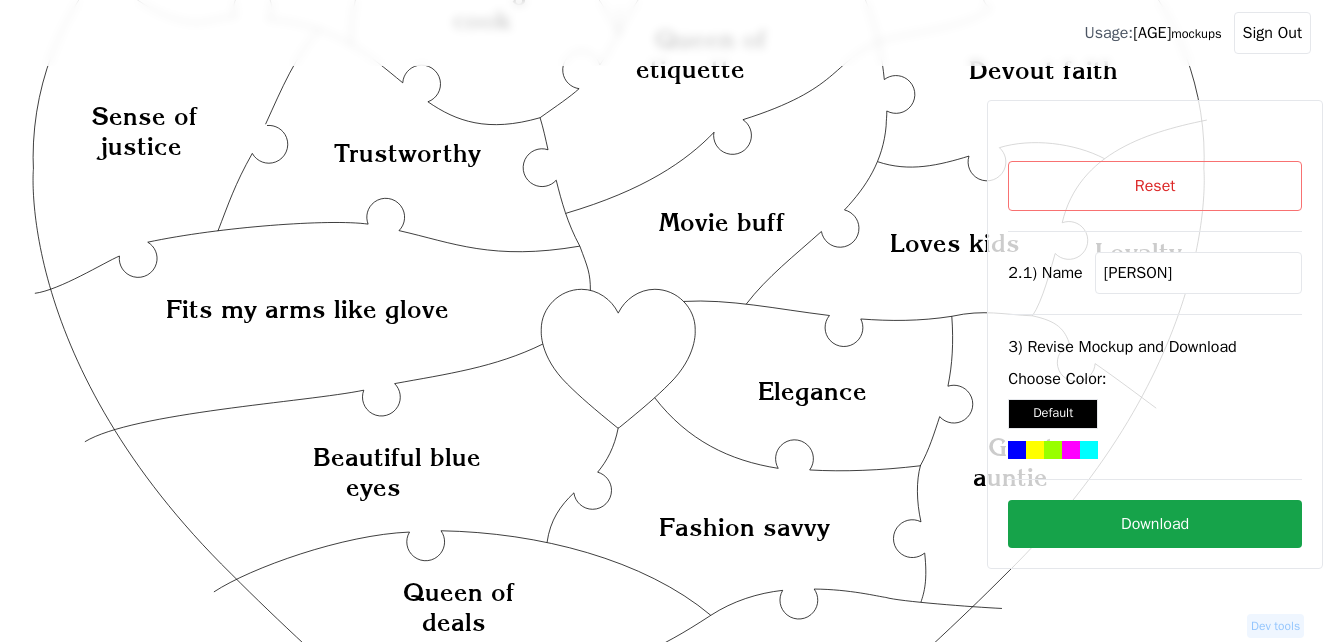 type on "[PERSON]" 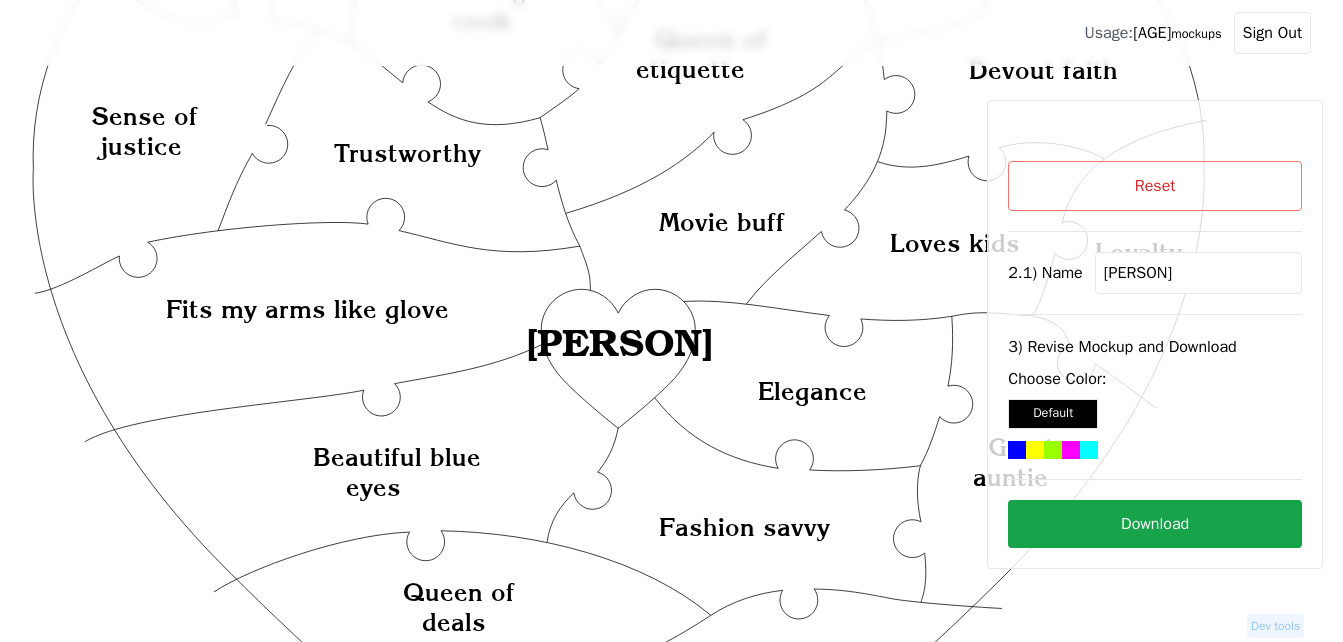 click on "Created with Snap
Created with Snap Created with Snap Fits my arms like glove Created with Snap Beautiful blue eyes Created with Snap Queen of etiquette Created with Snap Sense of justice Created with Snap Your cheekbones Created with Snap Queen of deals Created with Snap Fashion savvy Created with Snap Super snuggly Created with Snap Devout faith Created with Snap Great auntie Created with Snap Amazing cook Created with Snap Trustworthy Created with Snap Movie buff Created with Snap Loves kids Created with Snap Elegance Created with Snap Feminine Created with Snap Loyalty Created with Snap Honest Created with Snap [PERSON] Created with Snap [PERSON]" 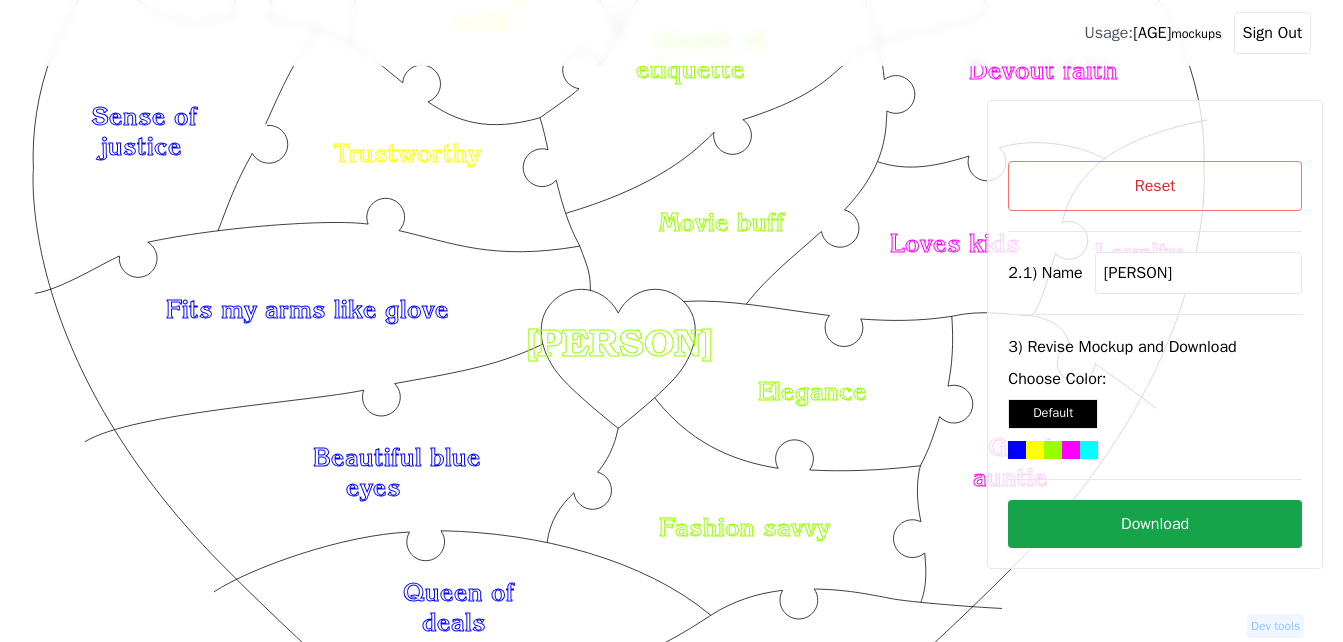 click on "Download" at bounding box center [1155, 524] 